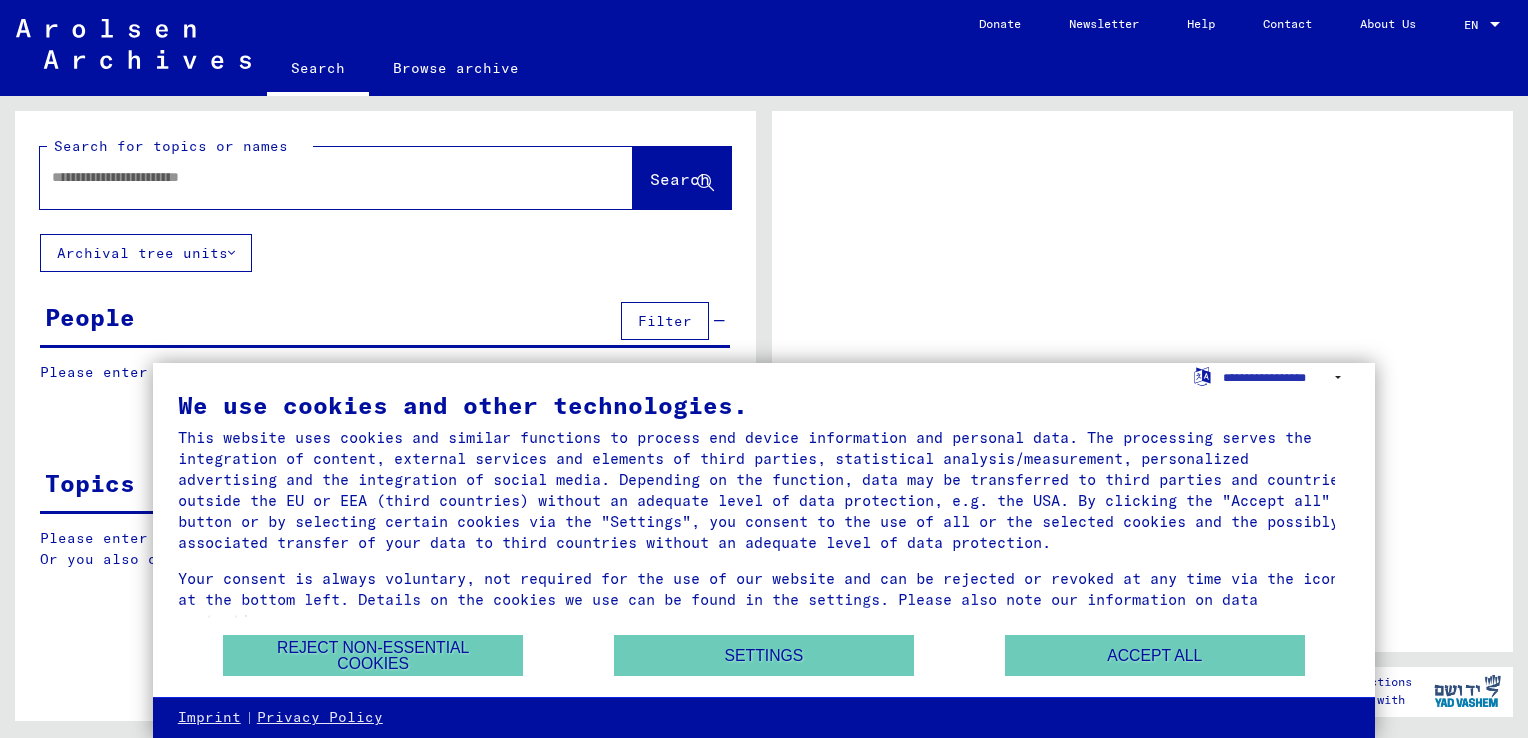 scroll, scrollTop: 0, scrollLeft: 0, axis: both 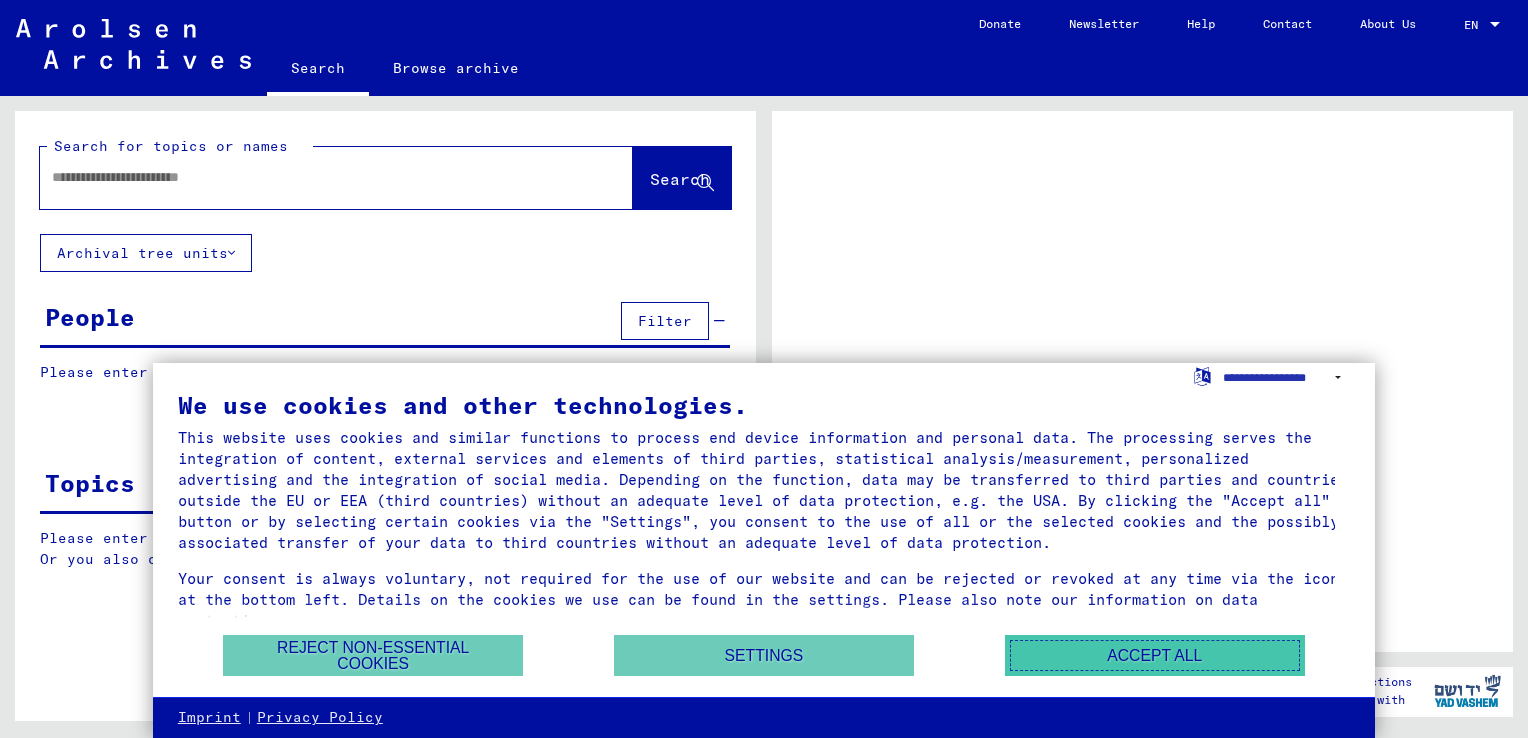click on "Accept all" at bounding box center (1155, 655) 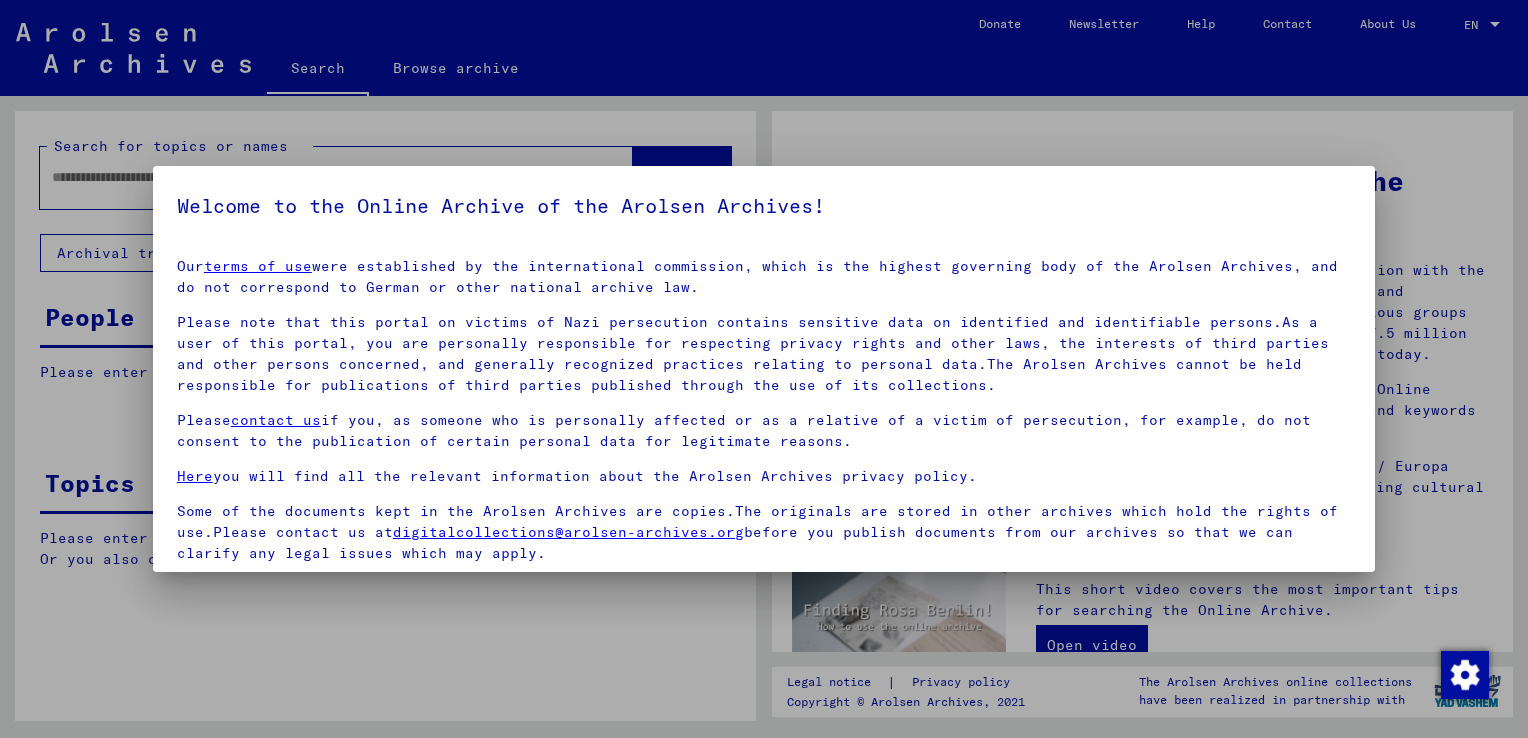 scroll, scrollTop: 149, scrollLeft: 0, axis: vertical 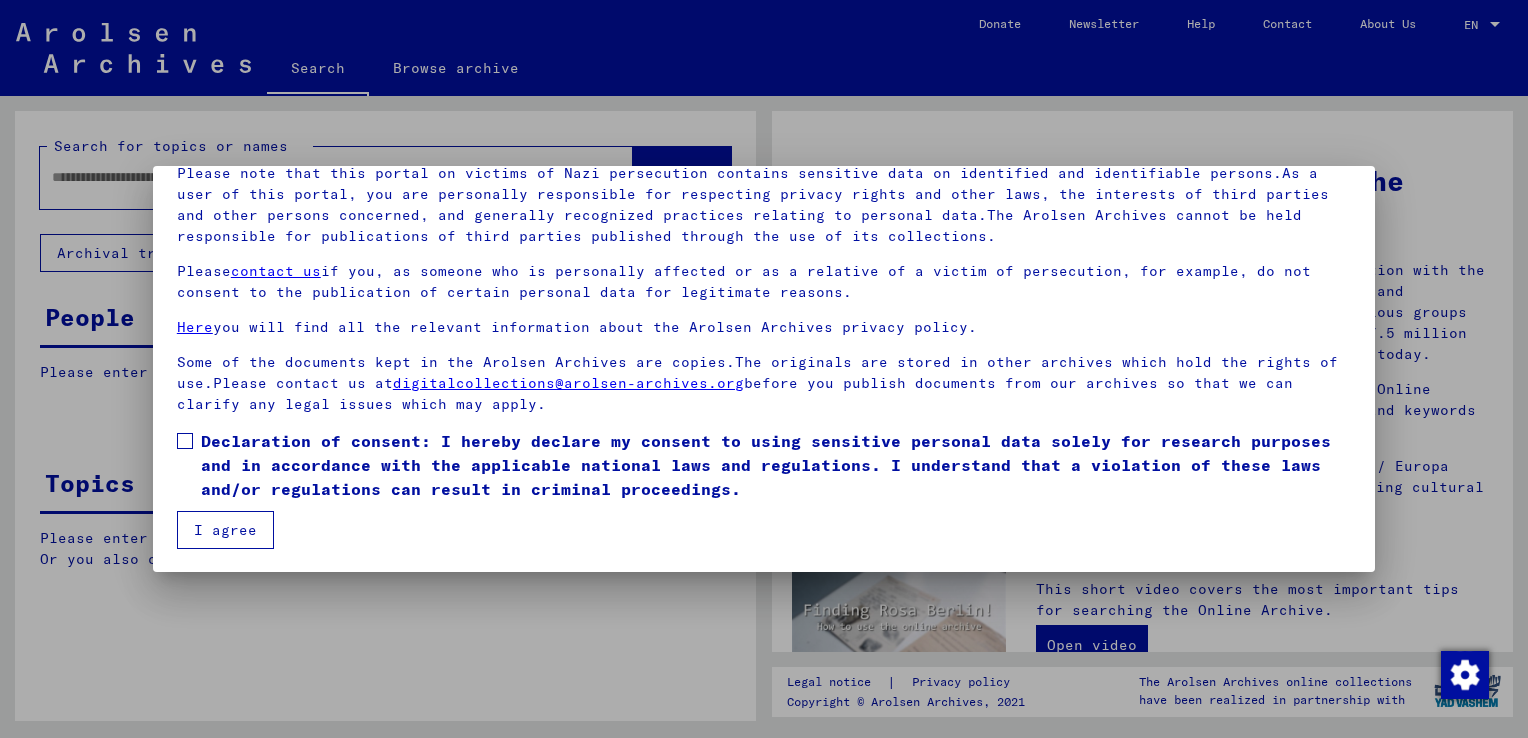 click on "Our  terms of use  were established by the international commission, which is the highest governing body of the Arolsen Archives, and do not correspond to German or other national archive law. Please note that this portal on victims of Nazi persecution contains sensitive data on identified and identifiable persons.As a user of this portal, you are personally responsible for respecting privacy rights and other laws, the interests of third parties and other persons concerned, and generally recognized practices relating to personal data.The Arolsen Archives cannot be held responsible for publications of third parties published through the use of its collections. Please  contact us  if you, as someone who is personally affected or as a relative of a victim of persecution, for example, do not consent to the publication of certain personal data for legitimate reasons. Here  you will find all the relevant information about the Arolsen Archives privacy policy. digitalcollections@arolsen-archives.org   I agree" at bounding box center (764, 321) 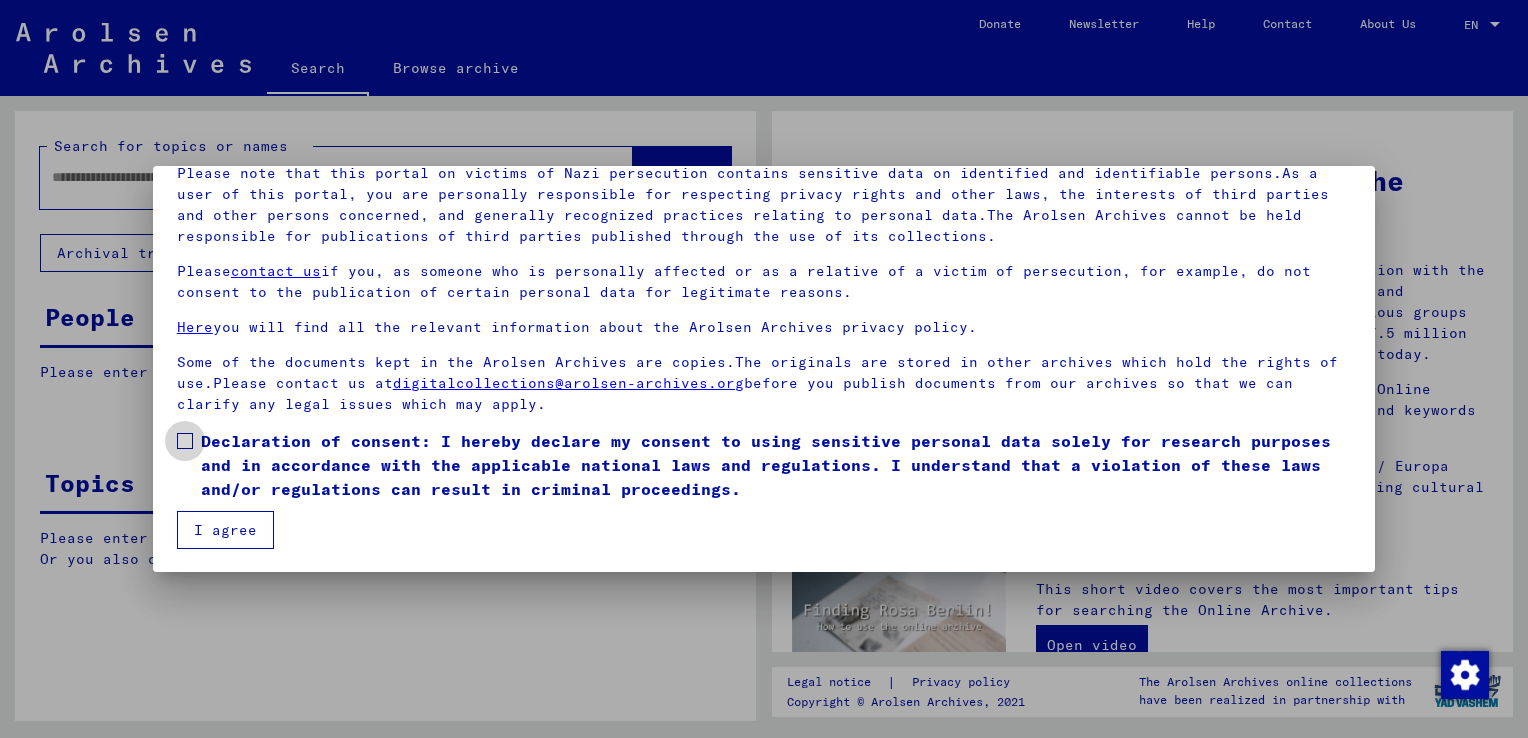 click at bounding box center (185, 441) 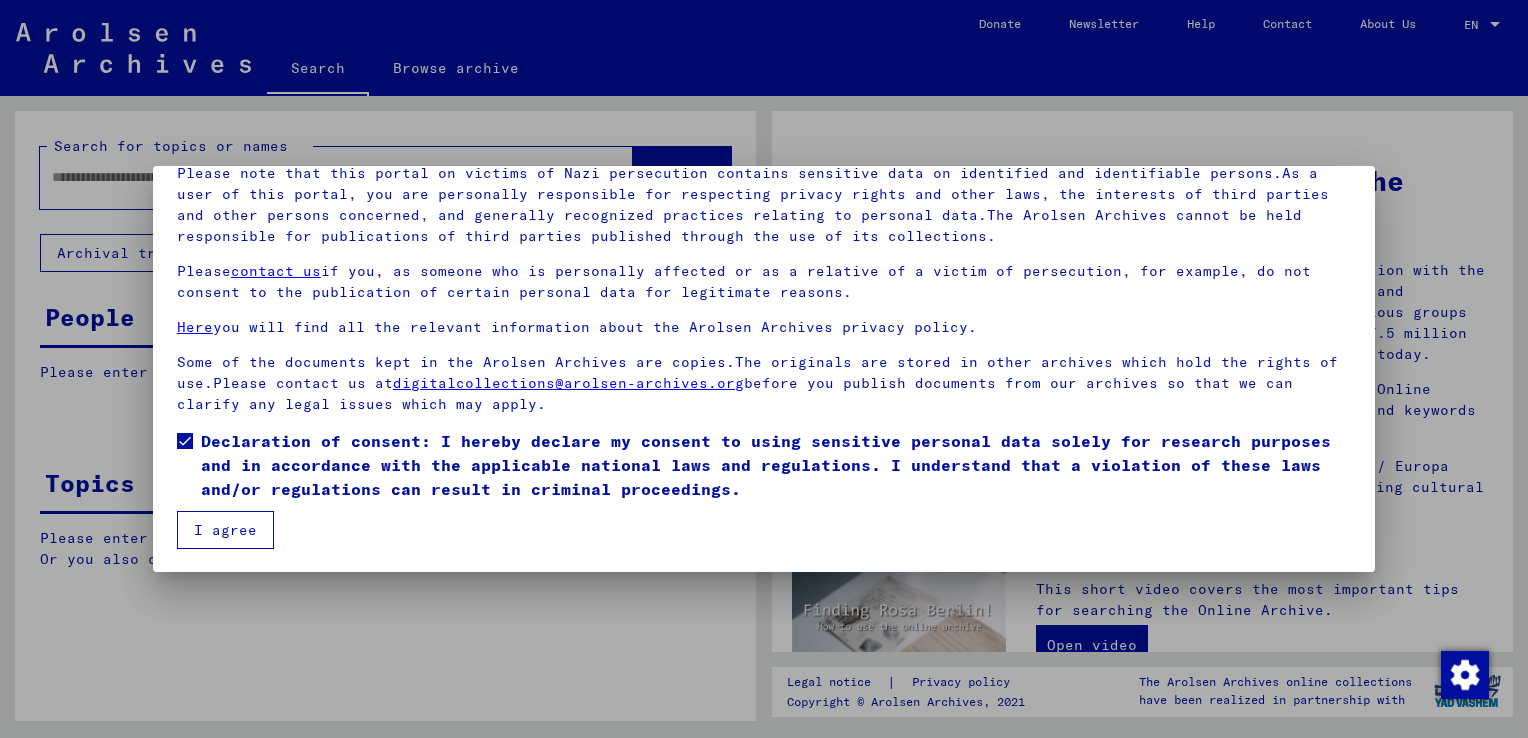 click on "I agree" at bounding box center [225, 530] 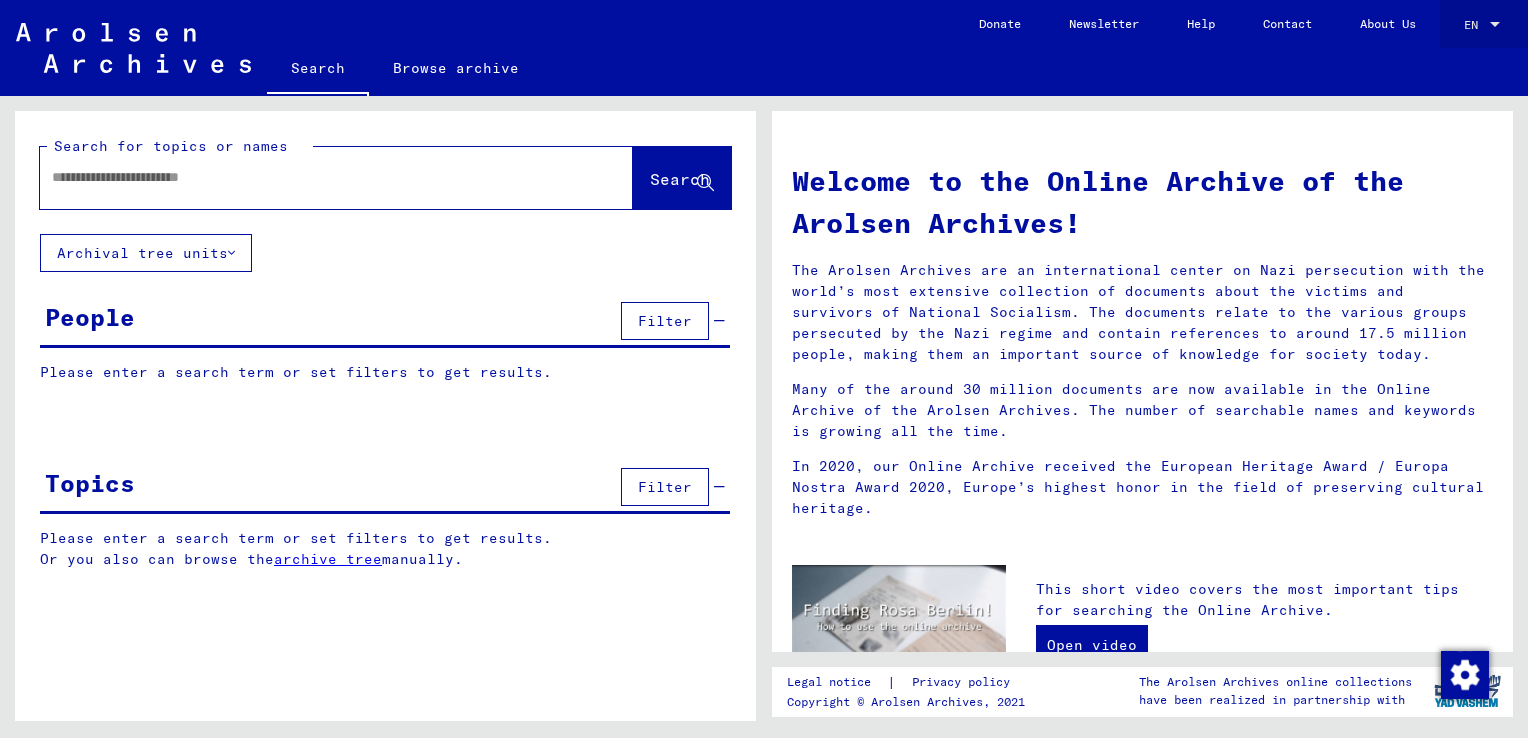 click at bounding box center (1495, 25) 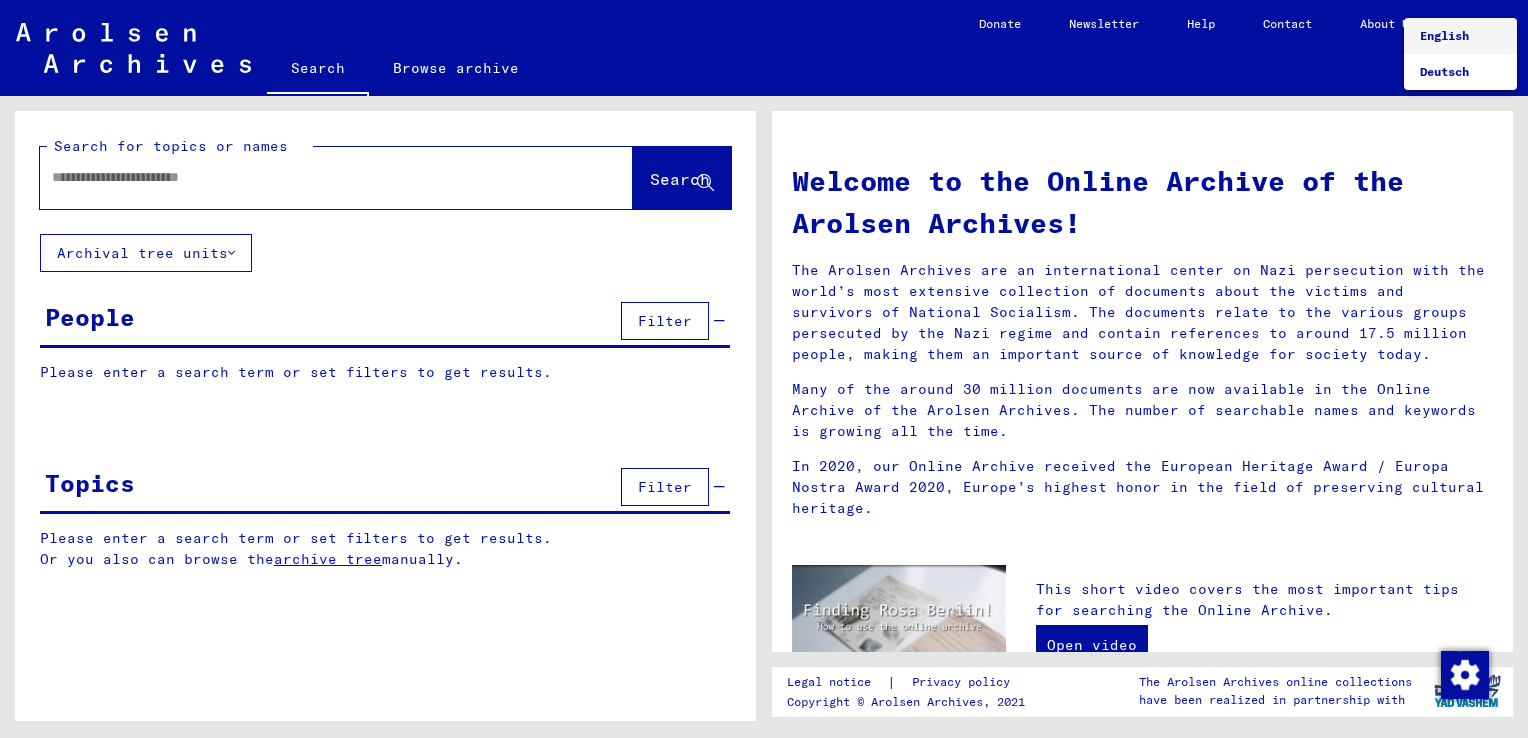 click on "English" at bounding box center [1460, 36] 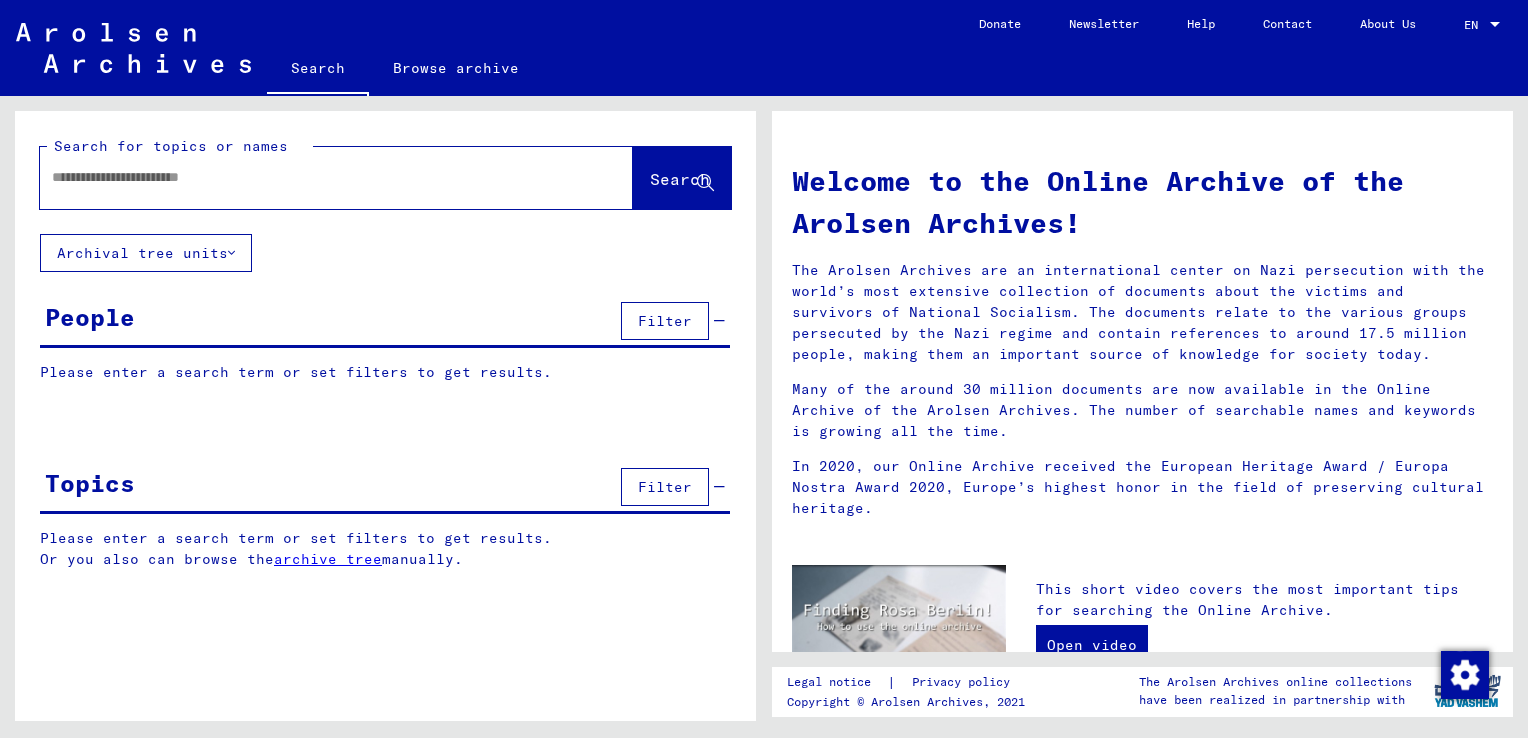 drag, startPoint x: 1446, startPoint y: 5, endPoint x: 621, endPoint y: 642, distance: 1042.3022 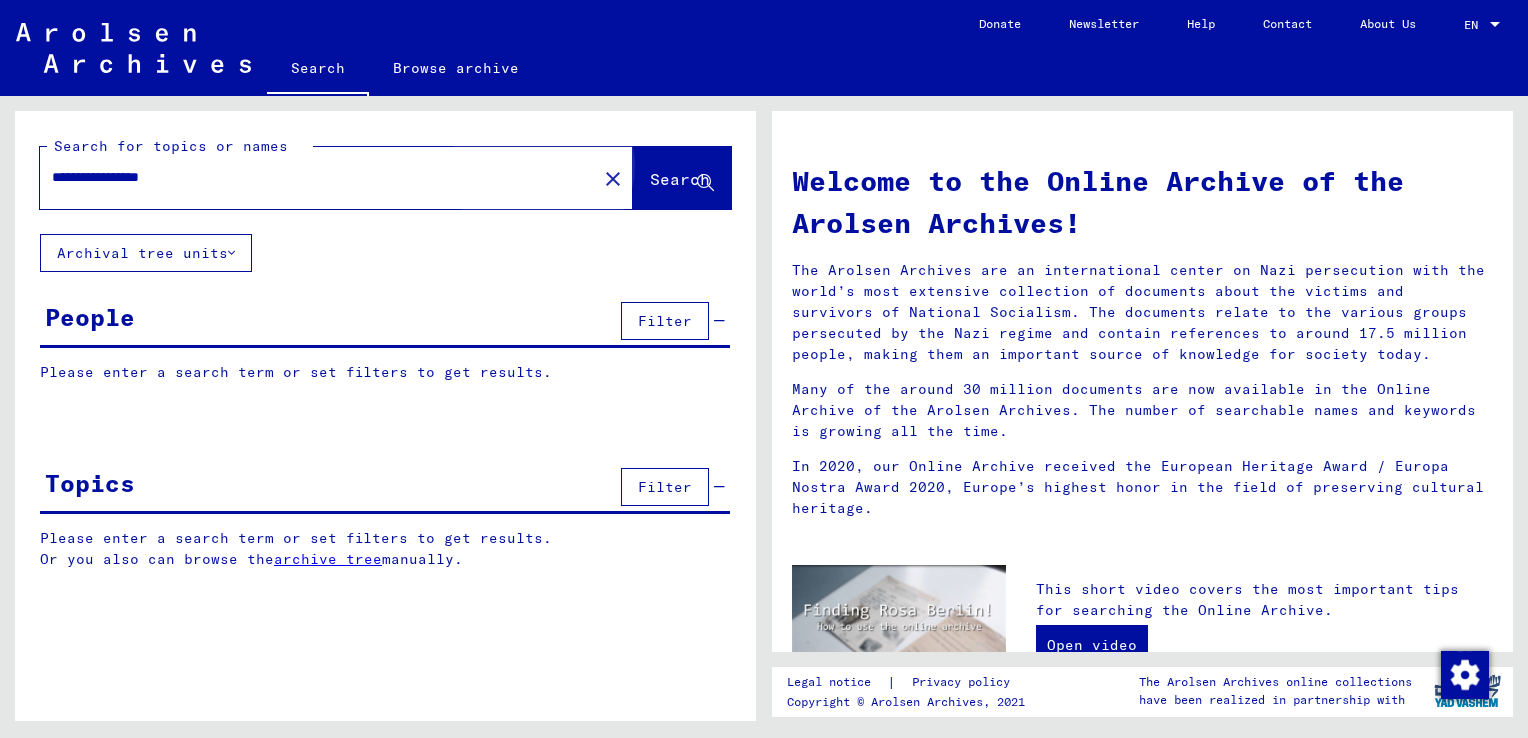 click on "Search" 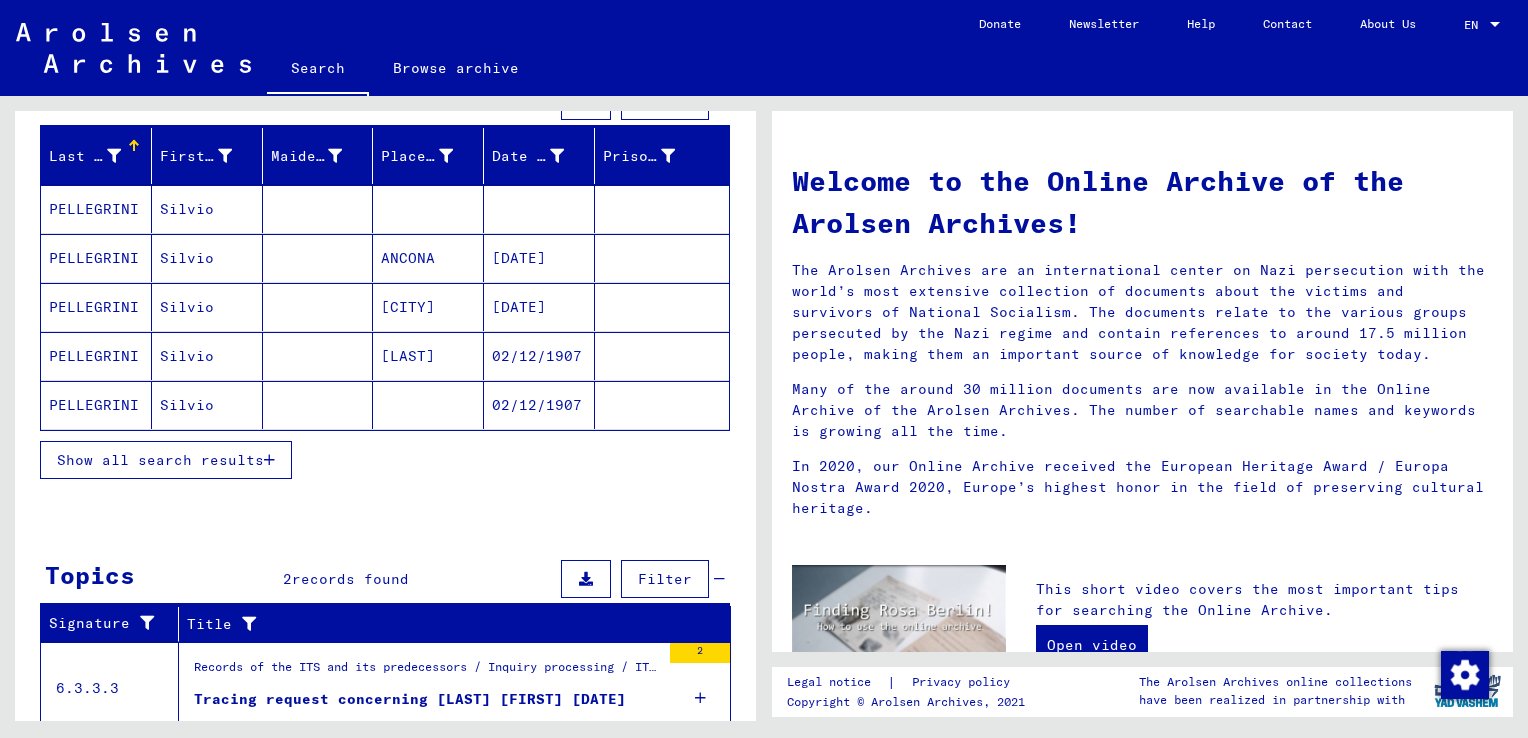 scroll, scrollTop: 244, scrollLeft: 0, axis: vertical 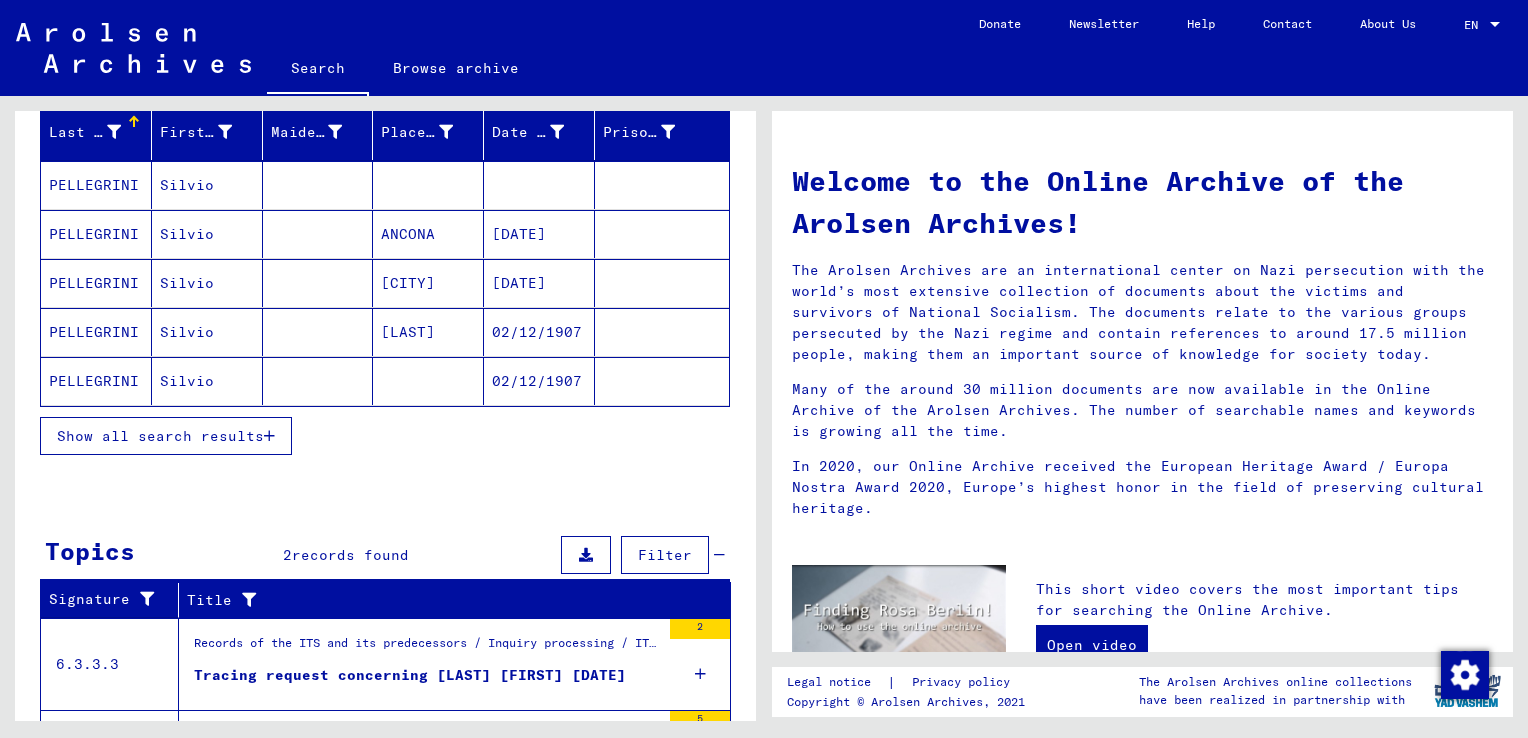 click at bounding box center (269, 436) 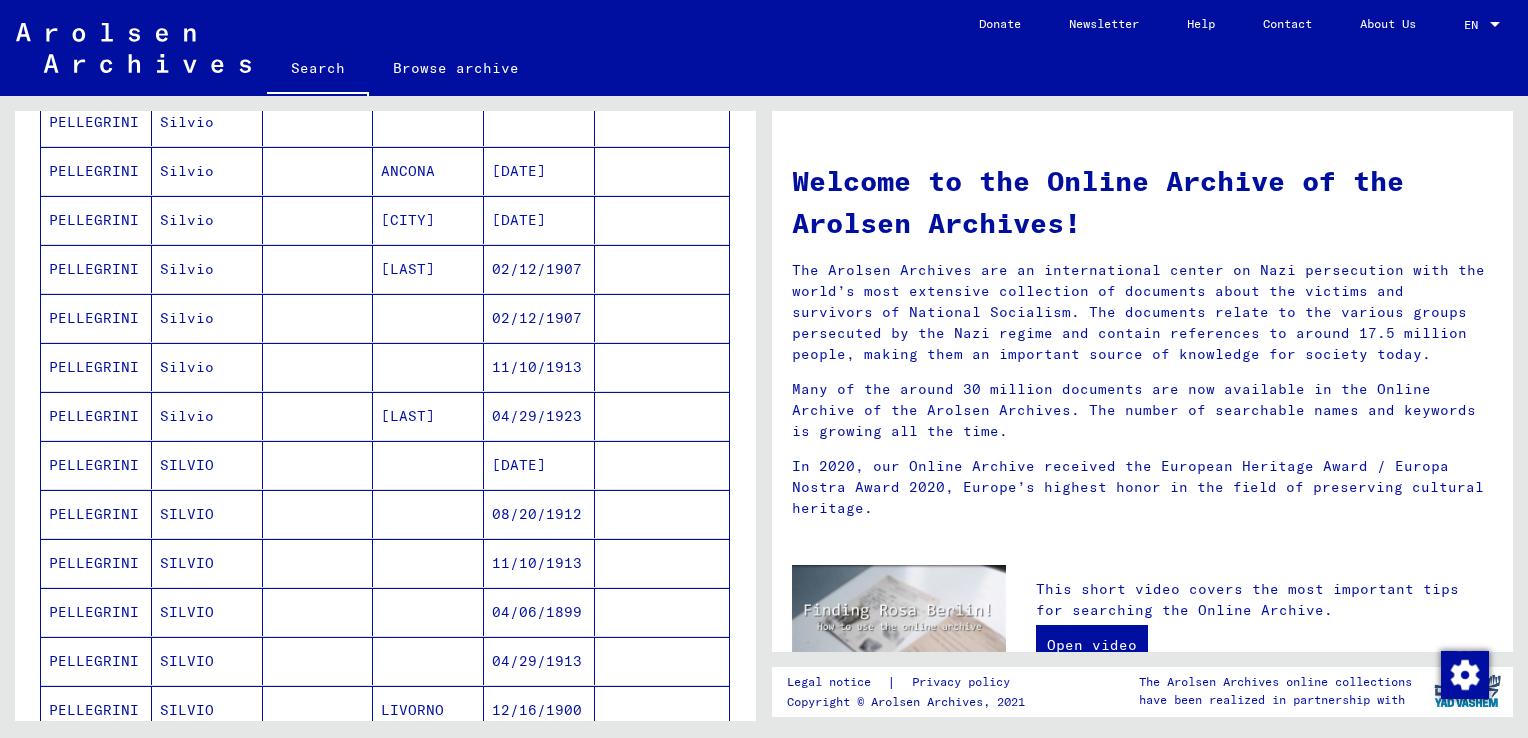 scroll, scrollTop: 266, scrollLeft: 0, axis: vertical 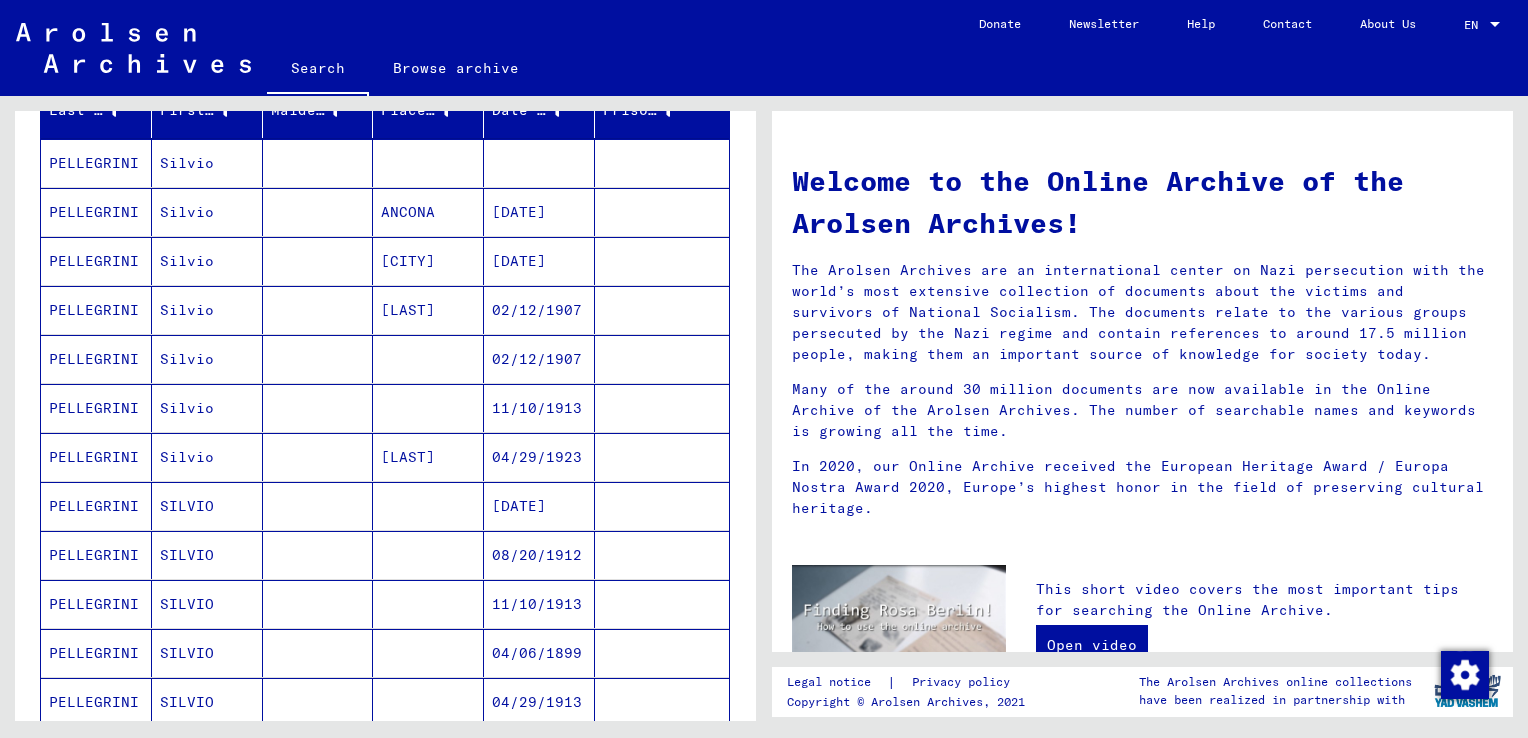 click on "11/10/1913" at bounding box center (539, 457) 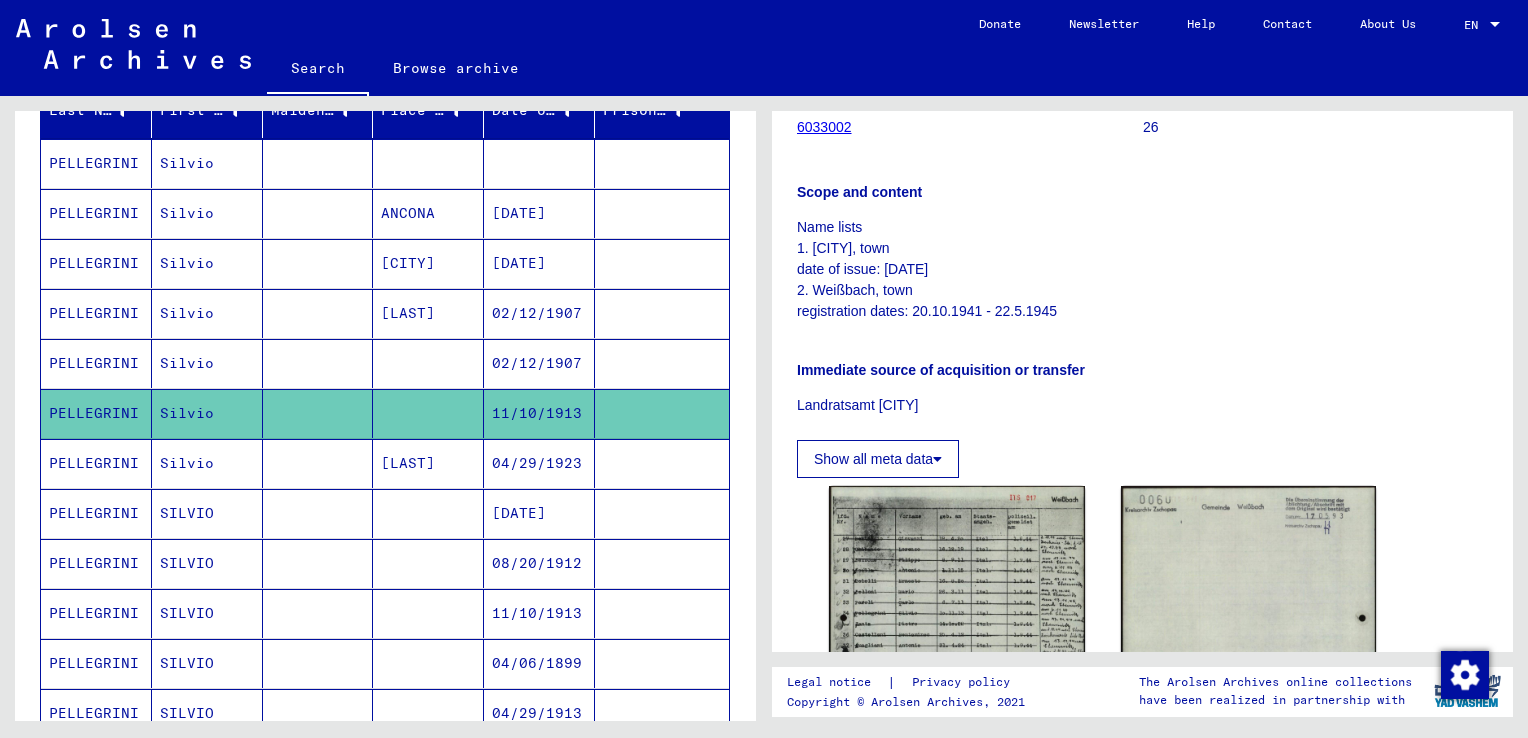 scroll, scrollTop: 340, scrollLeft: 0, axis: vertical 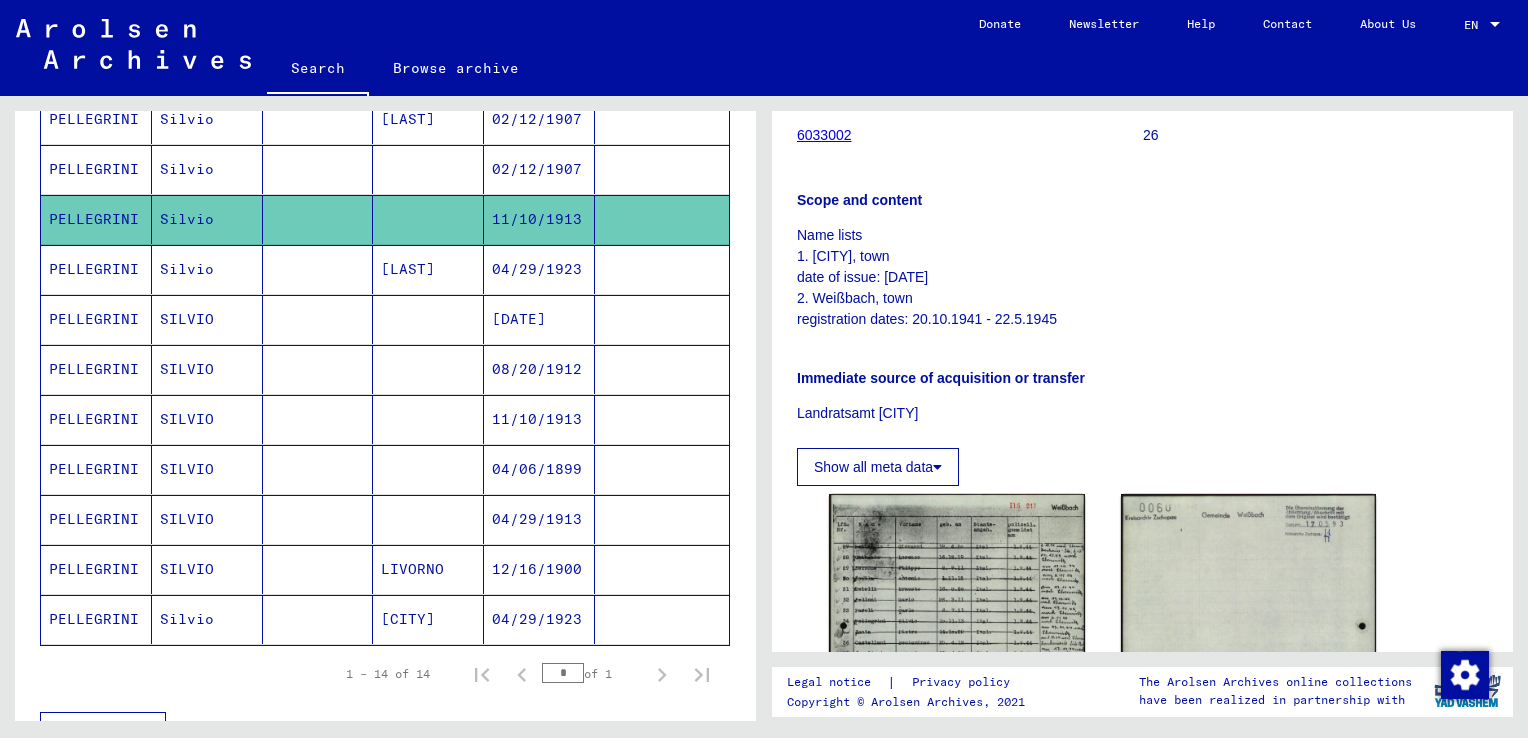 click on "SILVIO" at bounding box center [207, 469] 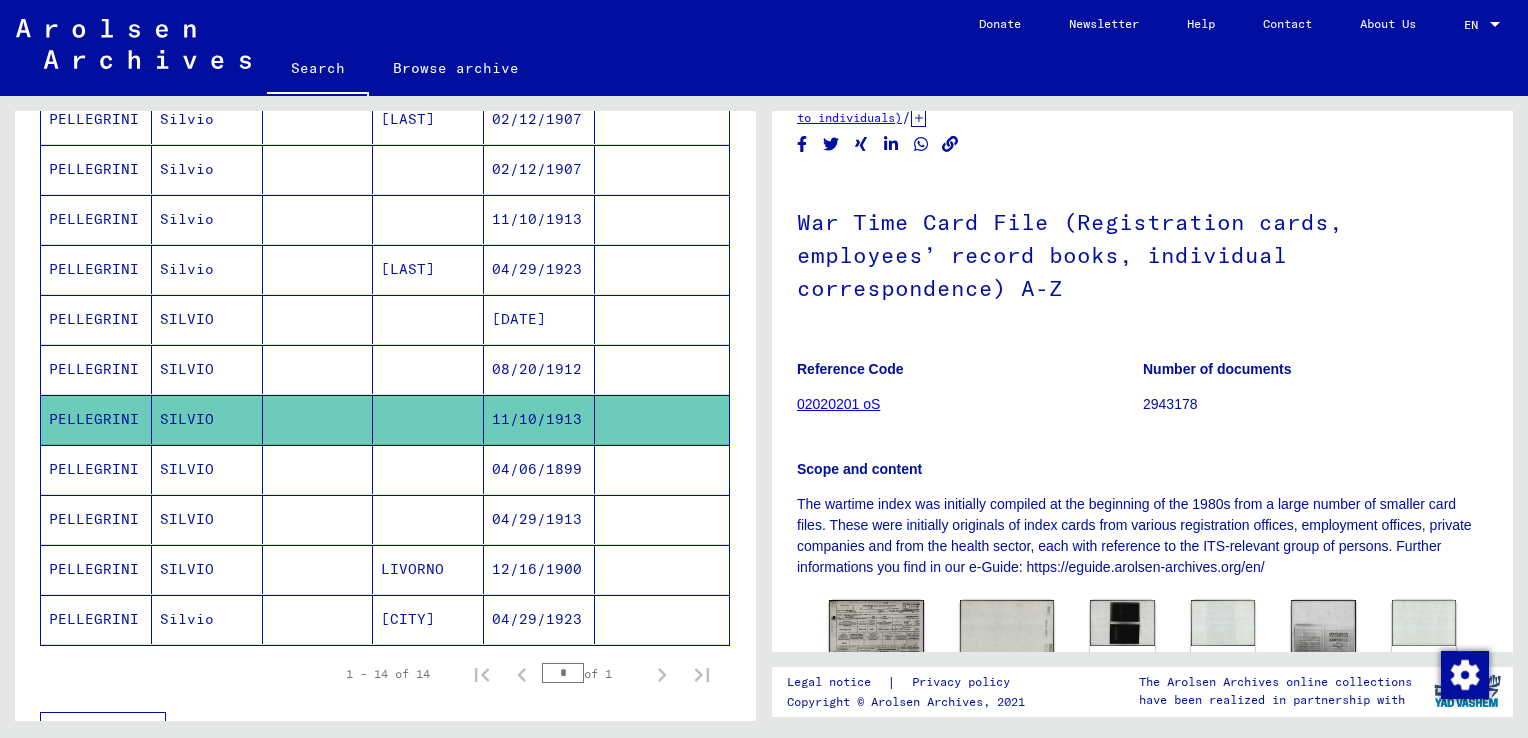 scroll, scrollTop: 0, scrollLeft: 0, axis: both 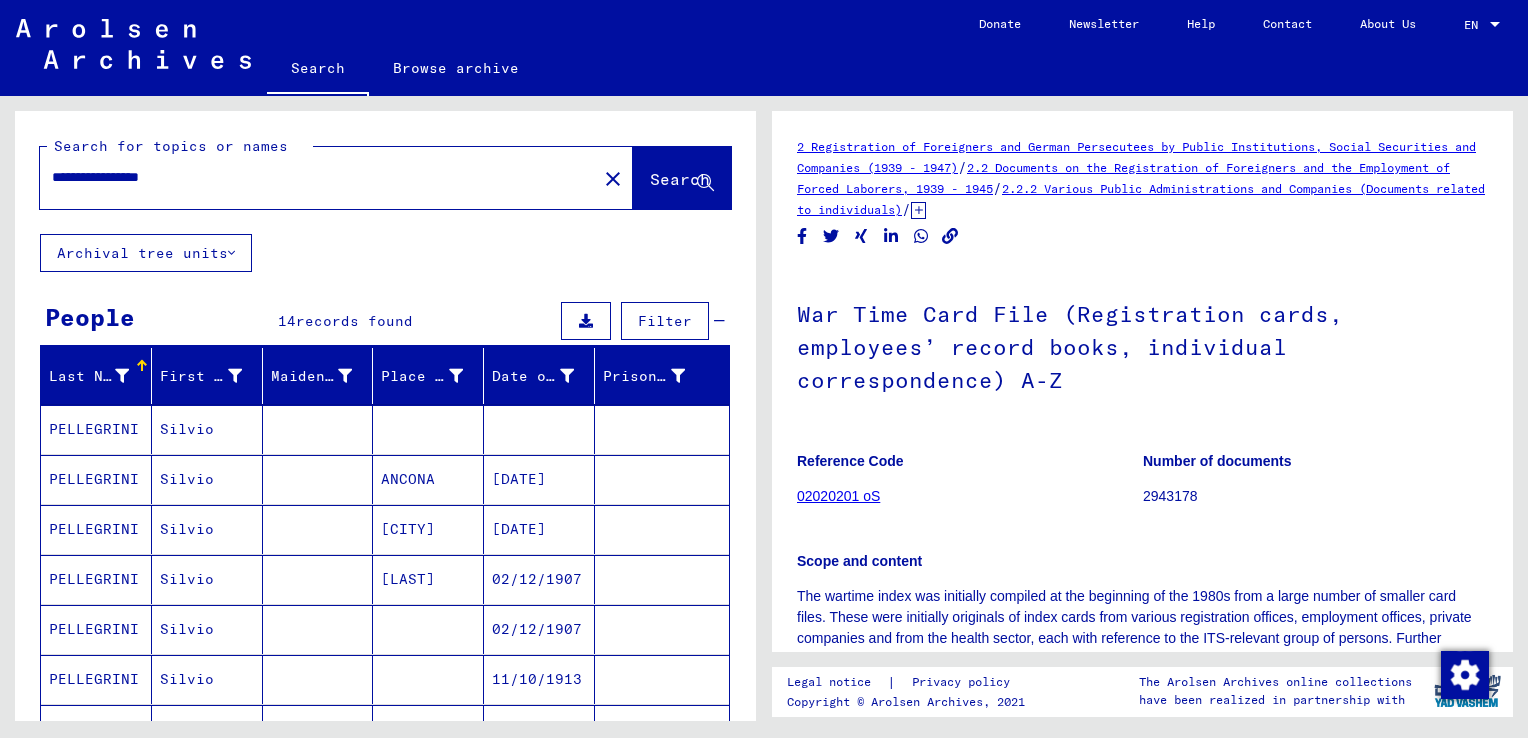 click on "**********" at bounding box center (318, 177) 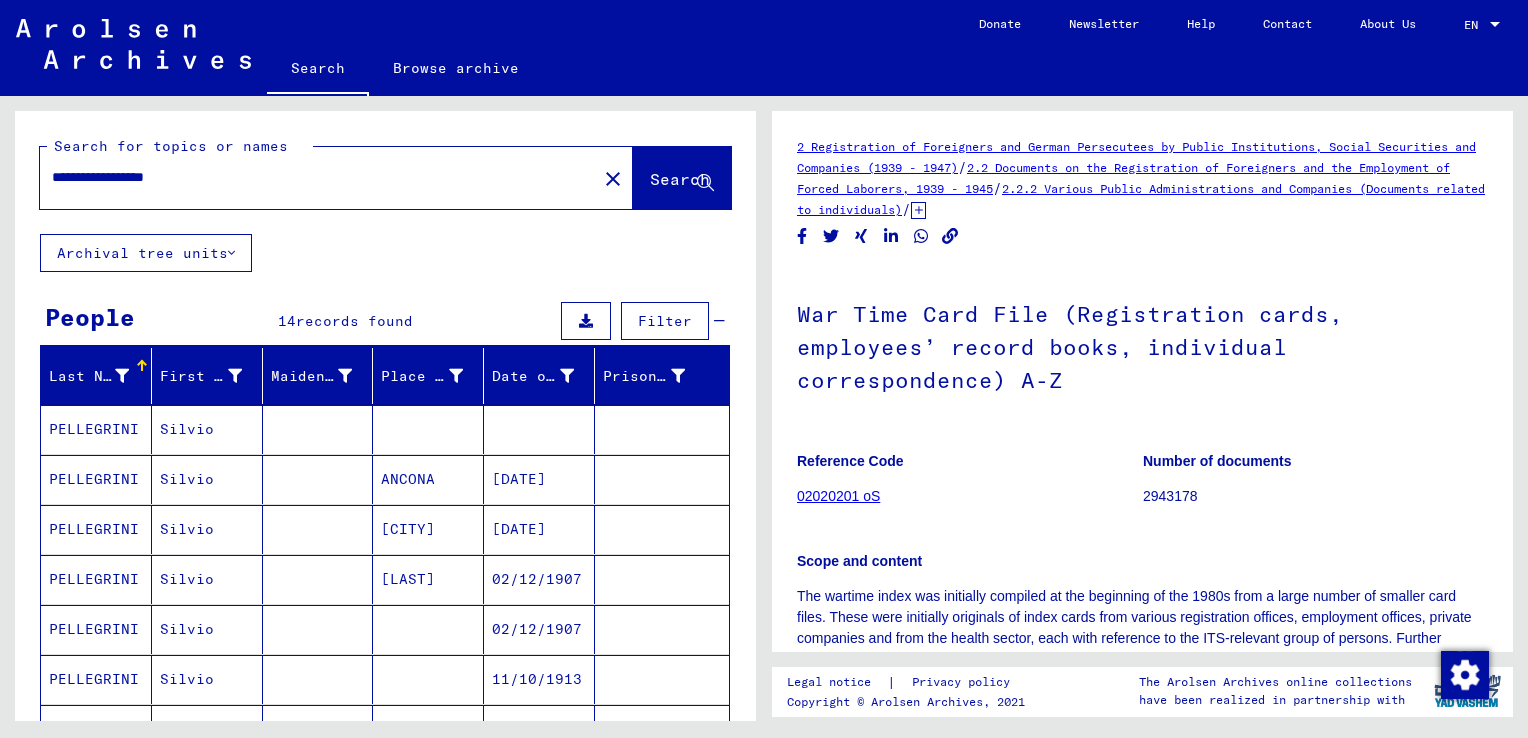 click on "Search" 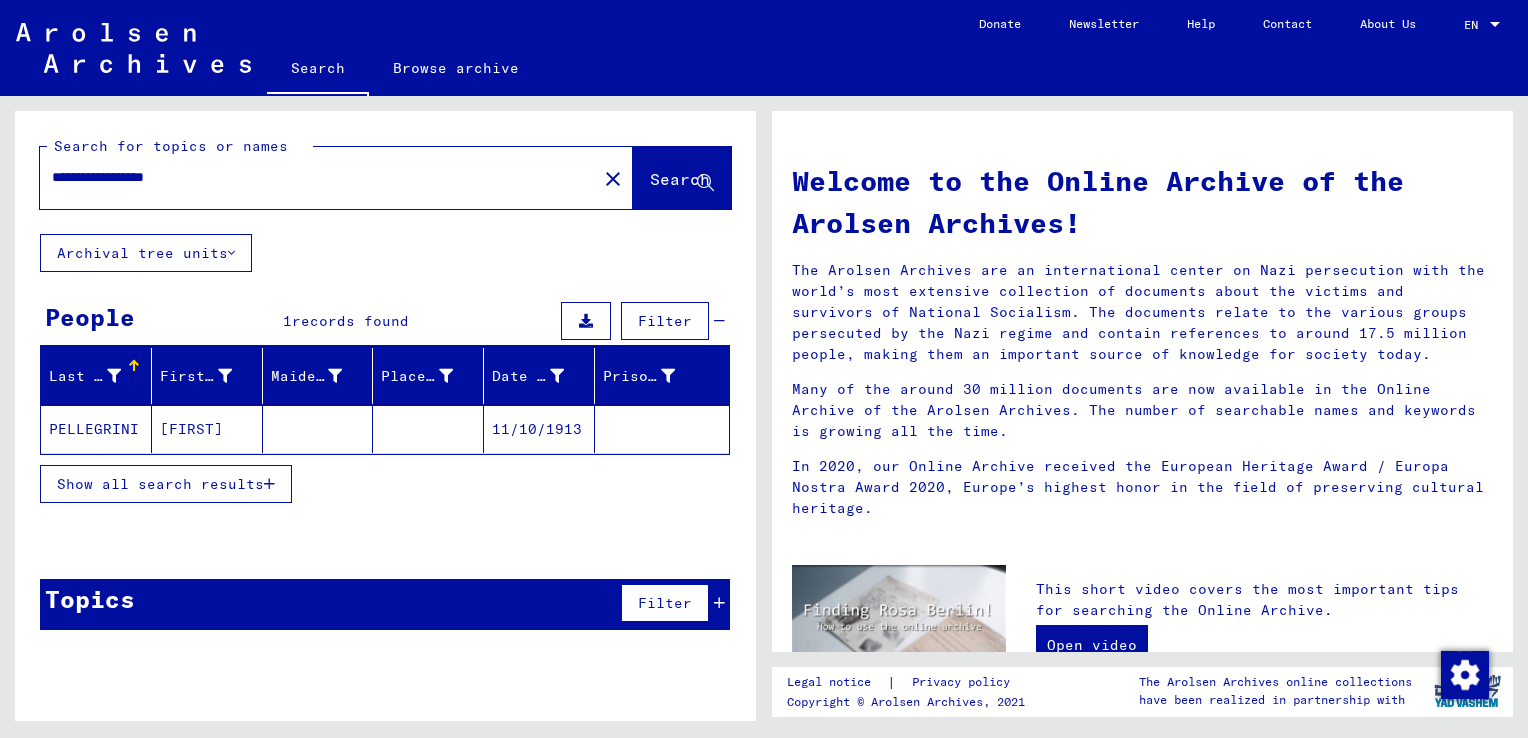 click on "11/10/1913" 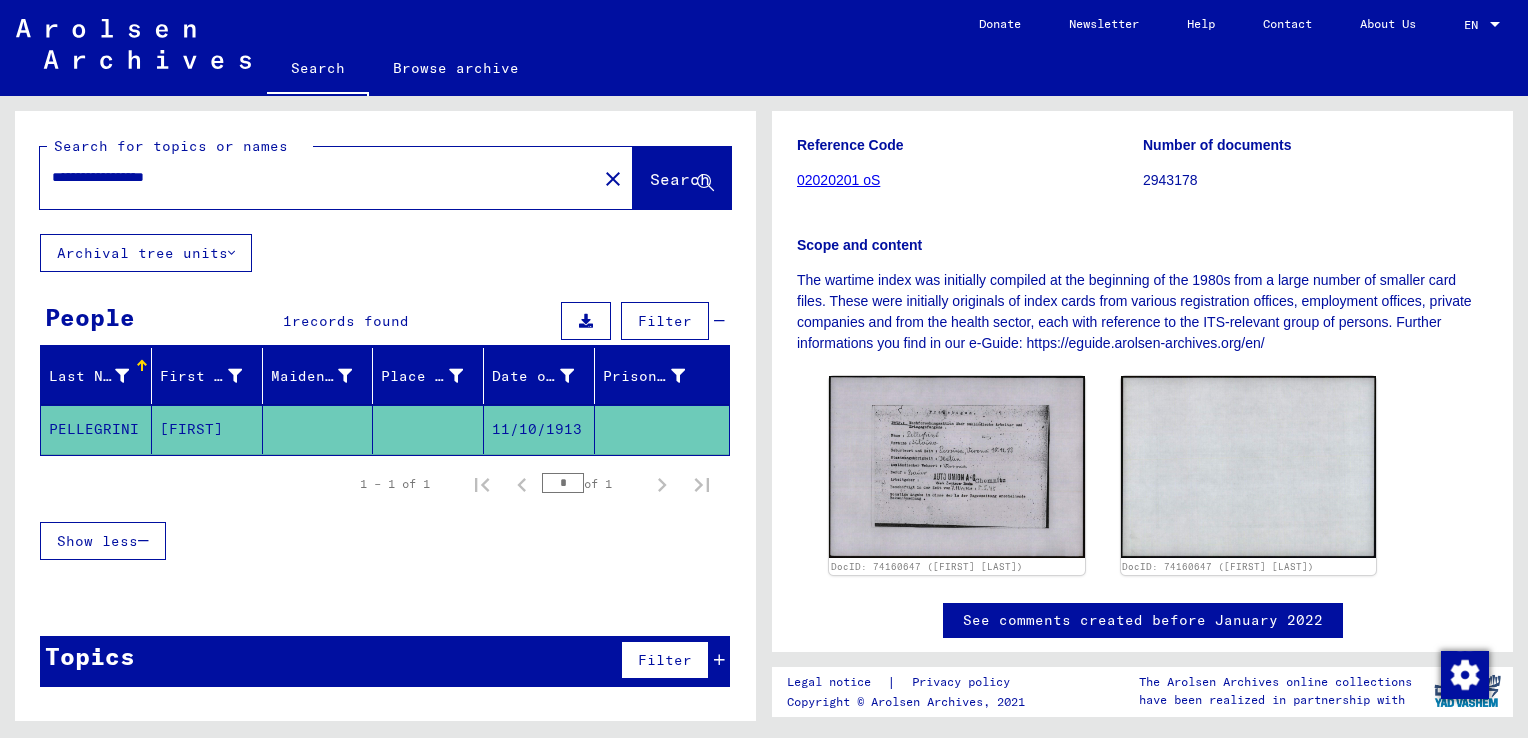 scroll, scrollTop: 175, scrollLeft: 0, axis: vertical 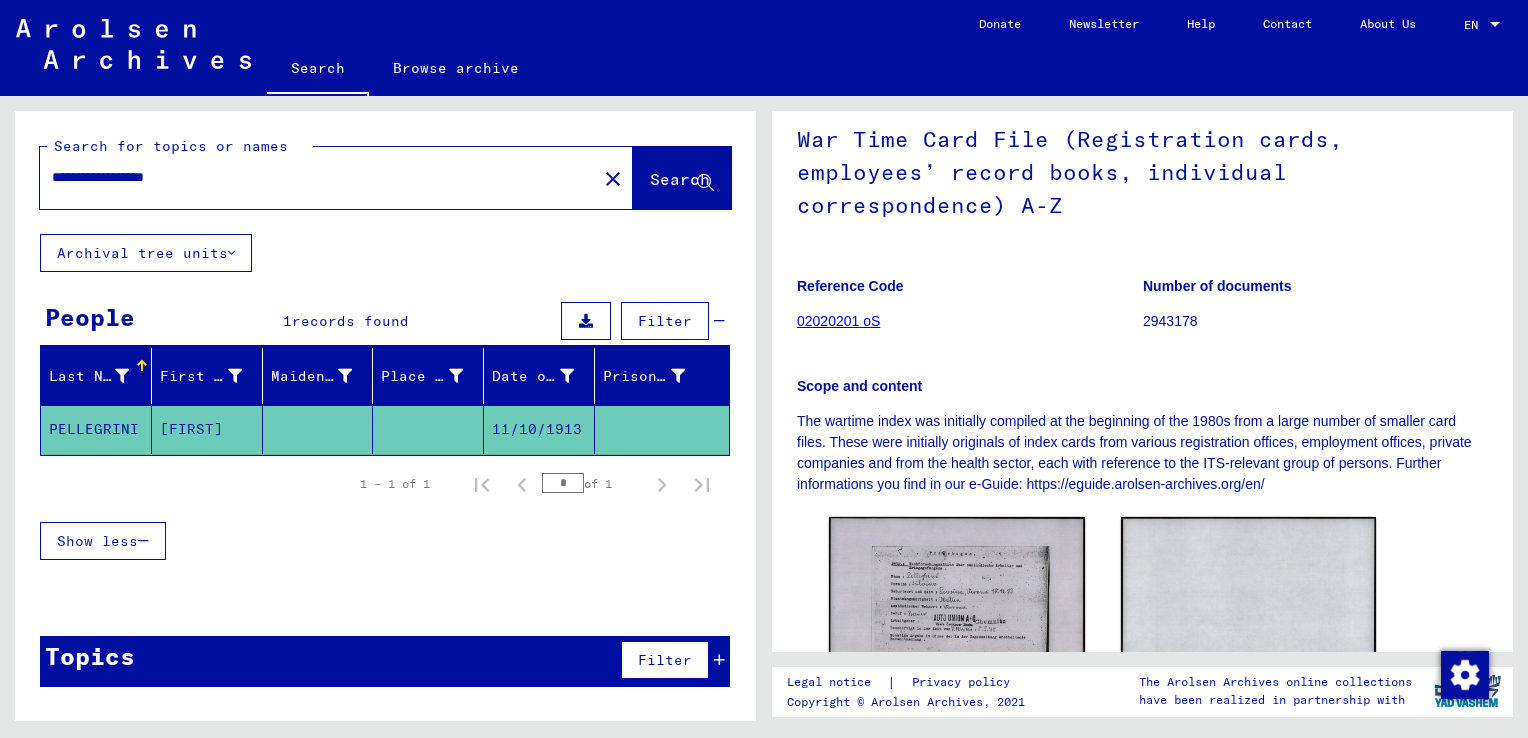 click on "2 Registration of Foreigners and German Persecutees by Public Institutions, Social Securities and Companies (1939 - 1947)   /   2.2 Documents on the Registration of Foreigners and the Employment of Forced Laborers, 1939 - 1945   /   2.2.2 Various Public Administrations and Companies (Documents related to      individuals)   /   2.2.2.1 War Time Card File (Registration cards, employees’ record books, individual correspondence)   /  War Time Card File (Registration cards, employees’ record books,      individual correspondence) A-Z Reference Code 02020201 oS Number of documents 2943178 Scope and content DocID: 74160647 ([FIRST] [LAST]) DocID: 74160647 ([FIRST] [LAST]) See comments created before January 2022 Legal notice  |  Privacy policy Copyright © Arolsen Archives, 2021 The Arolsen Archives online collections have been realized in partnership with" 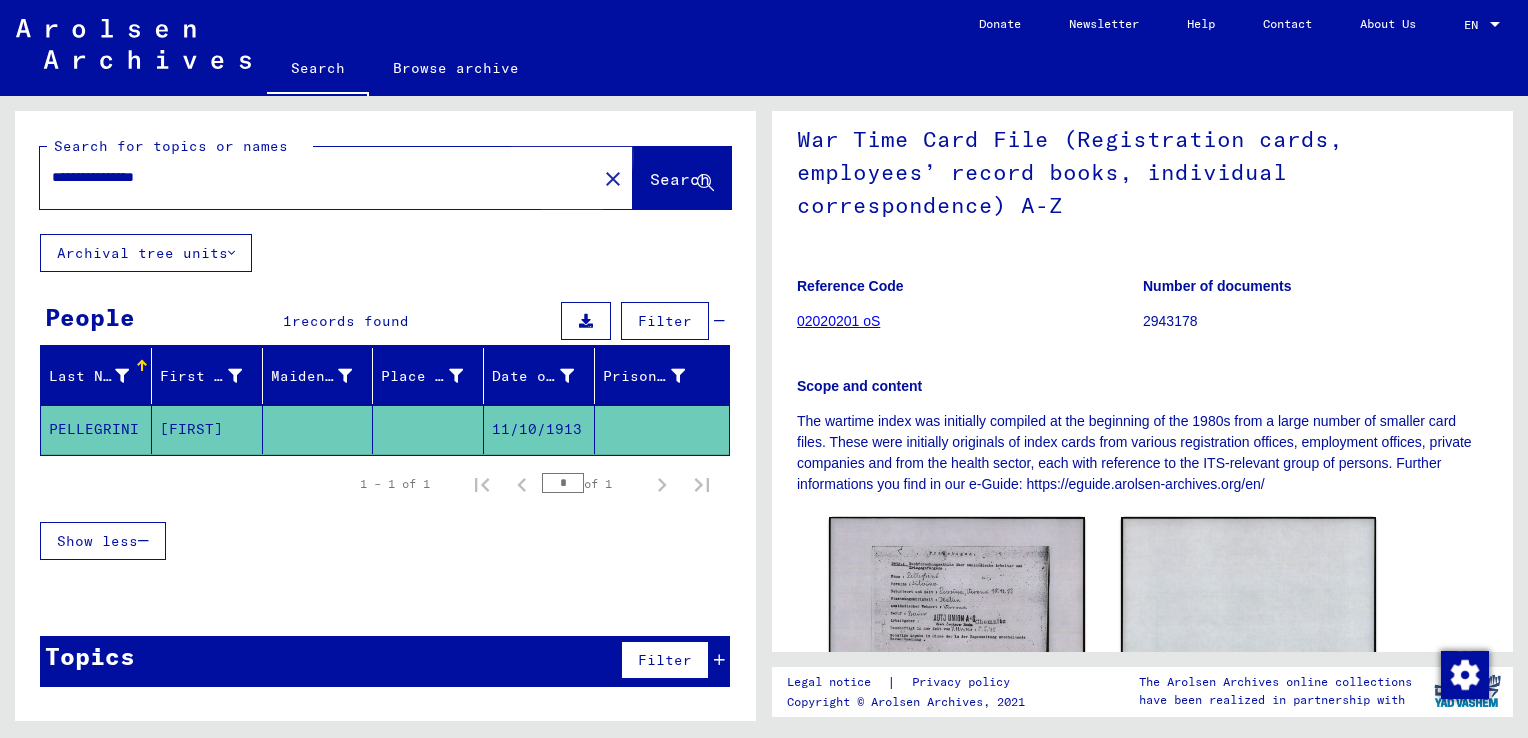 click on "Search" 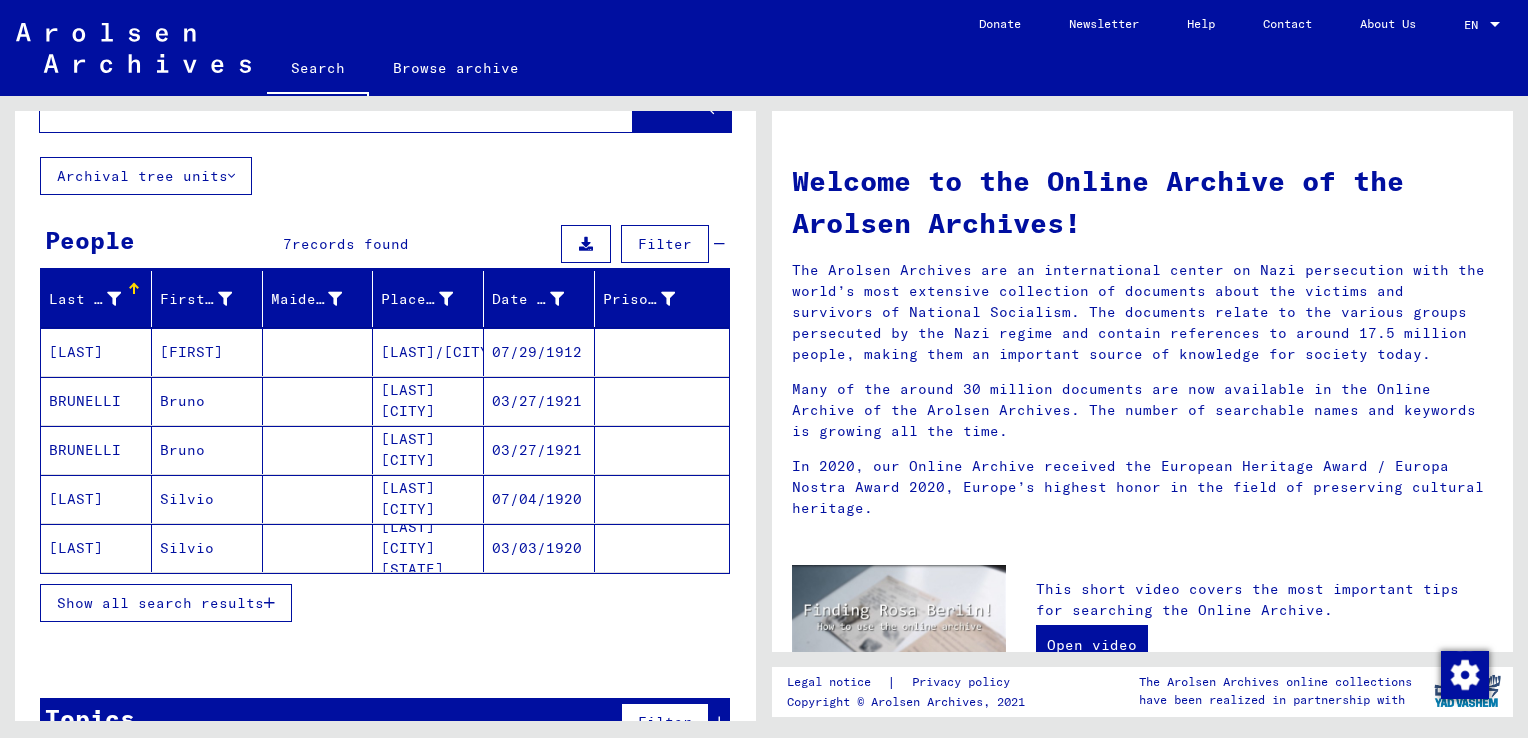 scroll, scrollTop: 103, scrollLeft: 0, axis: vertical 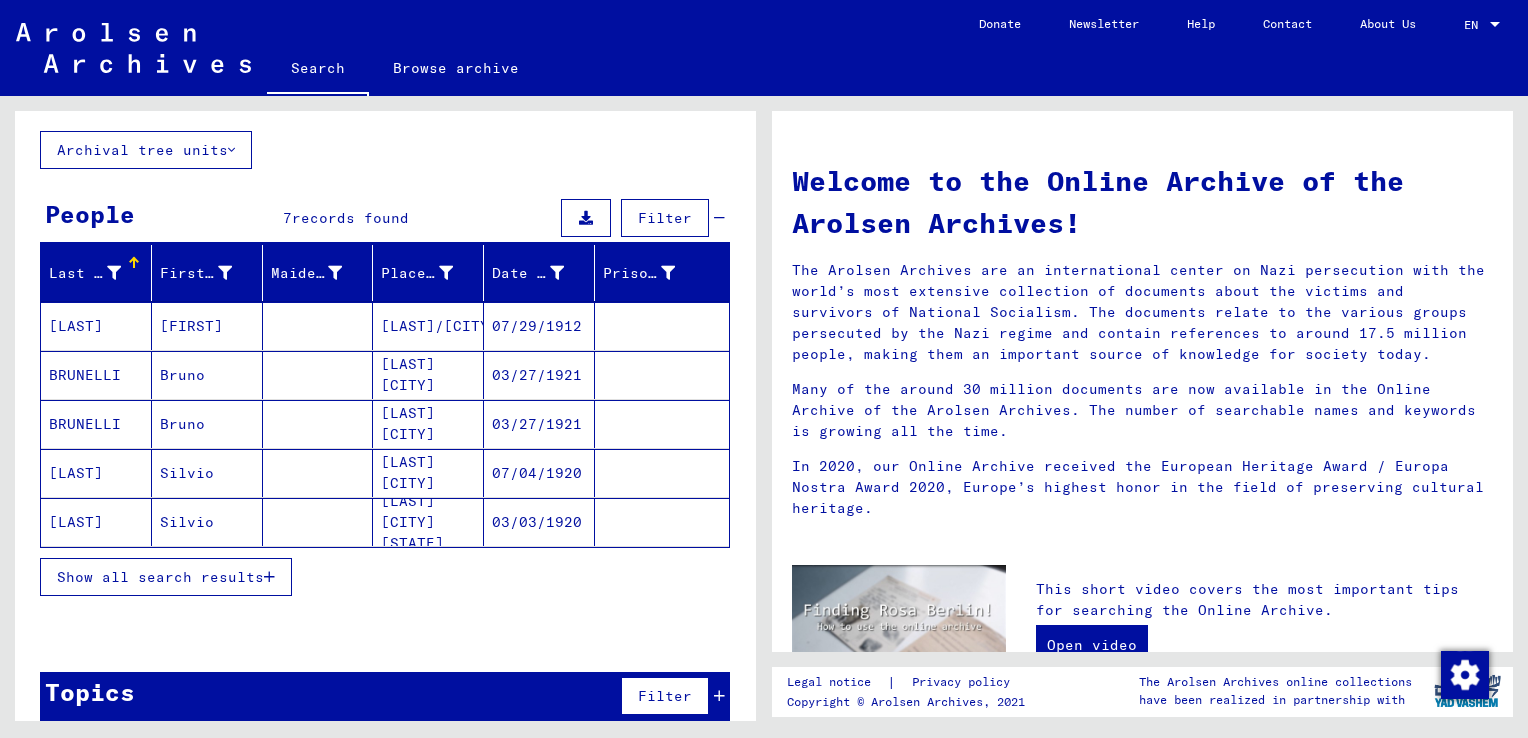 click at bounding box center [269, 577] 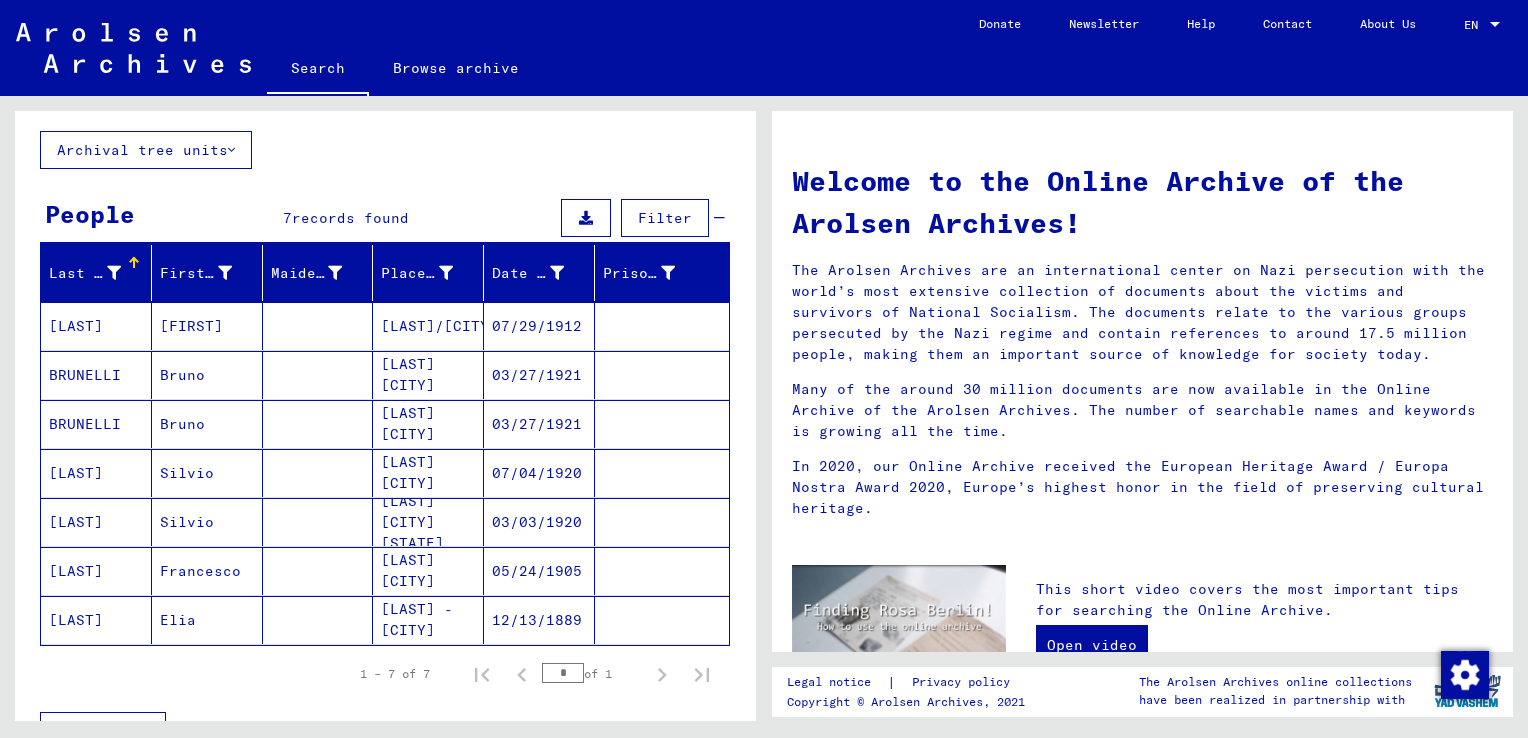 click on "BRUNELLI" at bounding box center [96, 424] 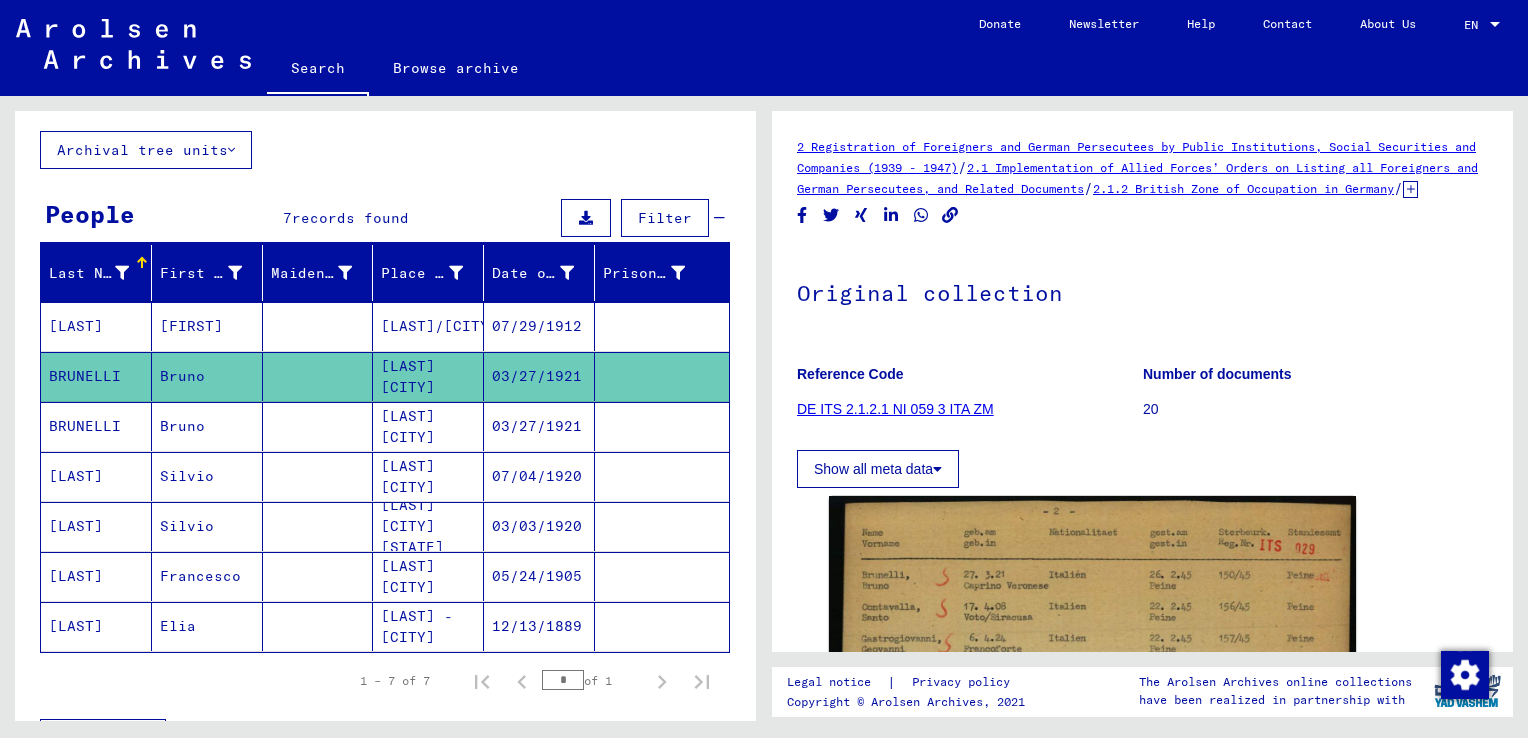 scroll, scrollTop: 0, scrollLeft: 0, axis: both 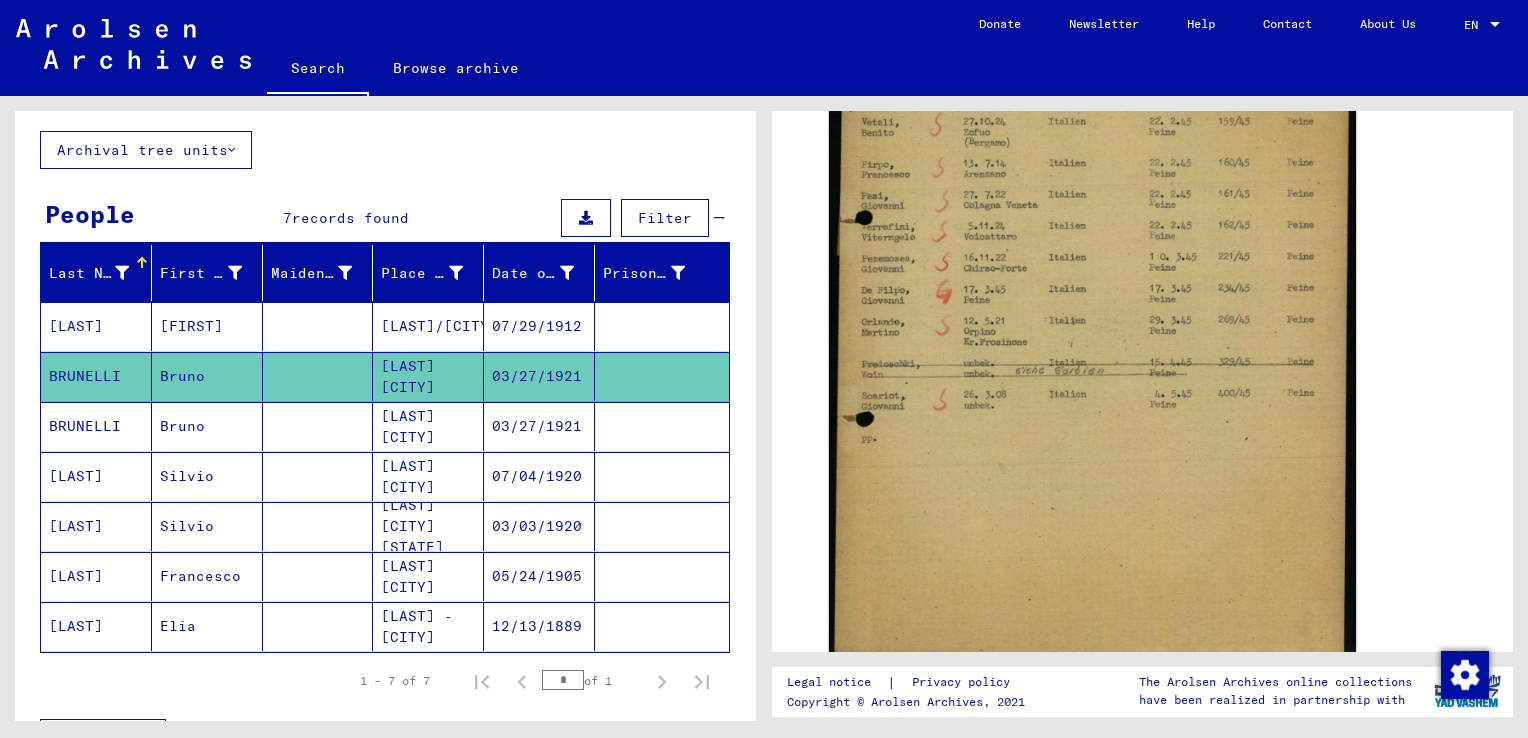 click on "03/27/1921" at bounding box center (539, 476) 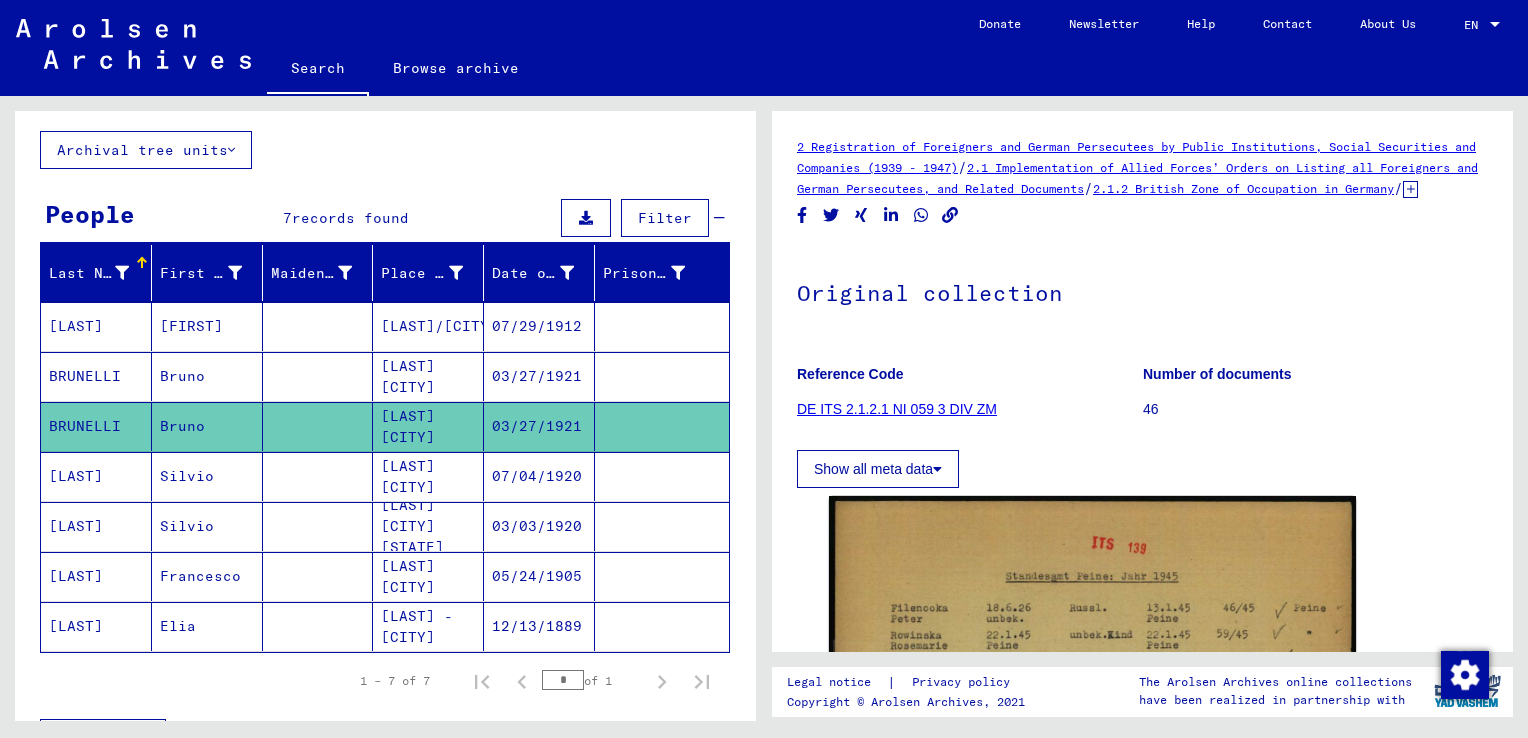 scroll, scrollTop: 0, scrollLeft: 0, axis: both 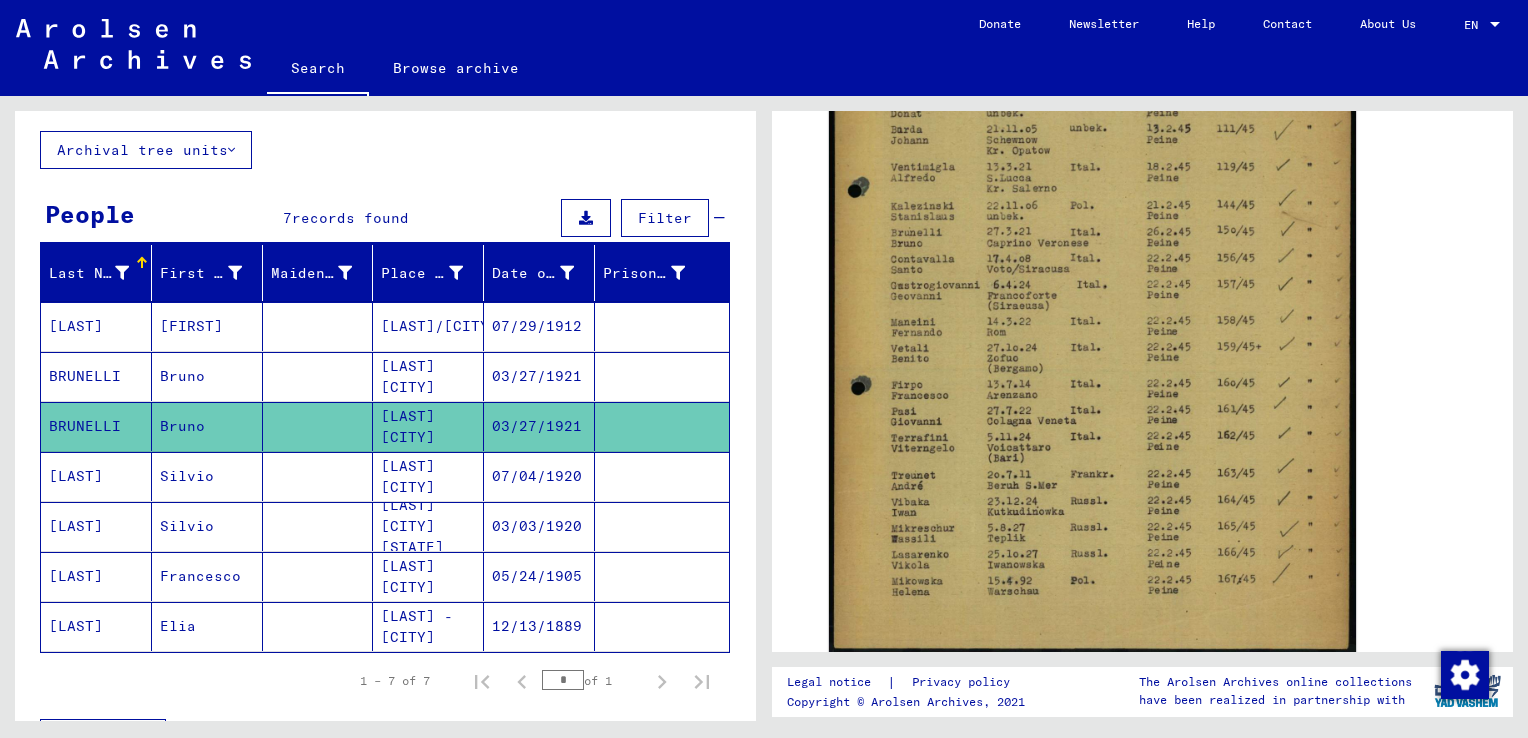 click on "07/29/1912" at bounding box center (539, 376) 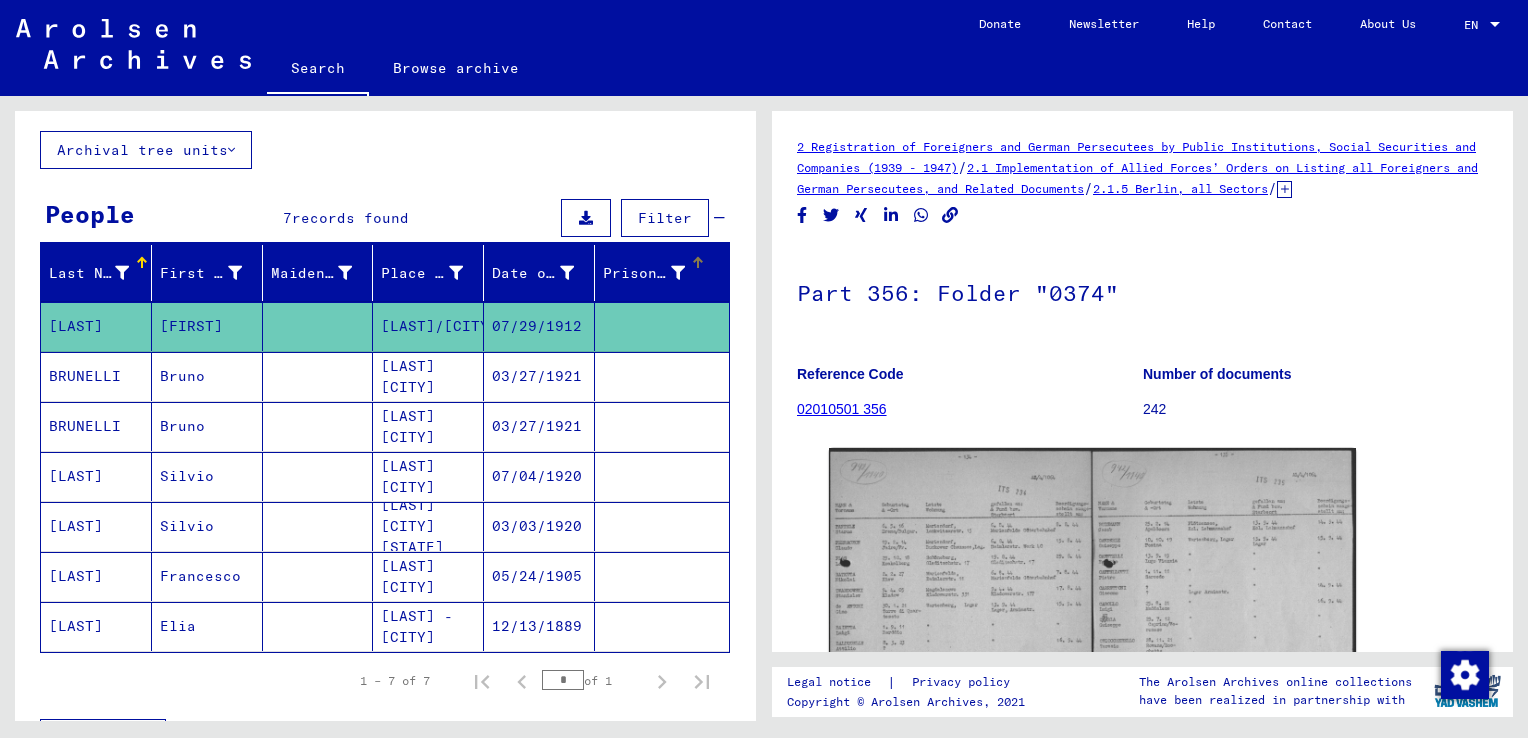 scroll, scrollTop: 0, scrollLeft: 0, axis: both 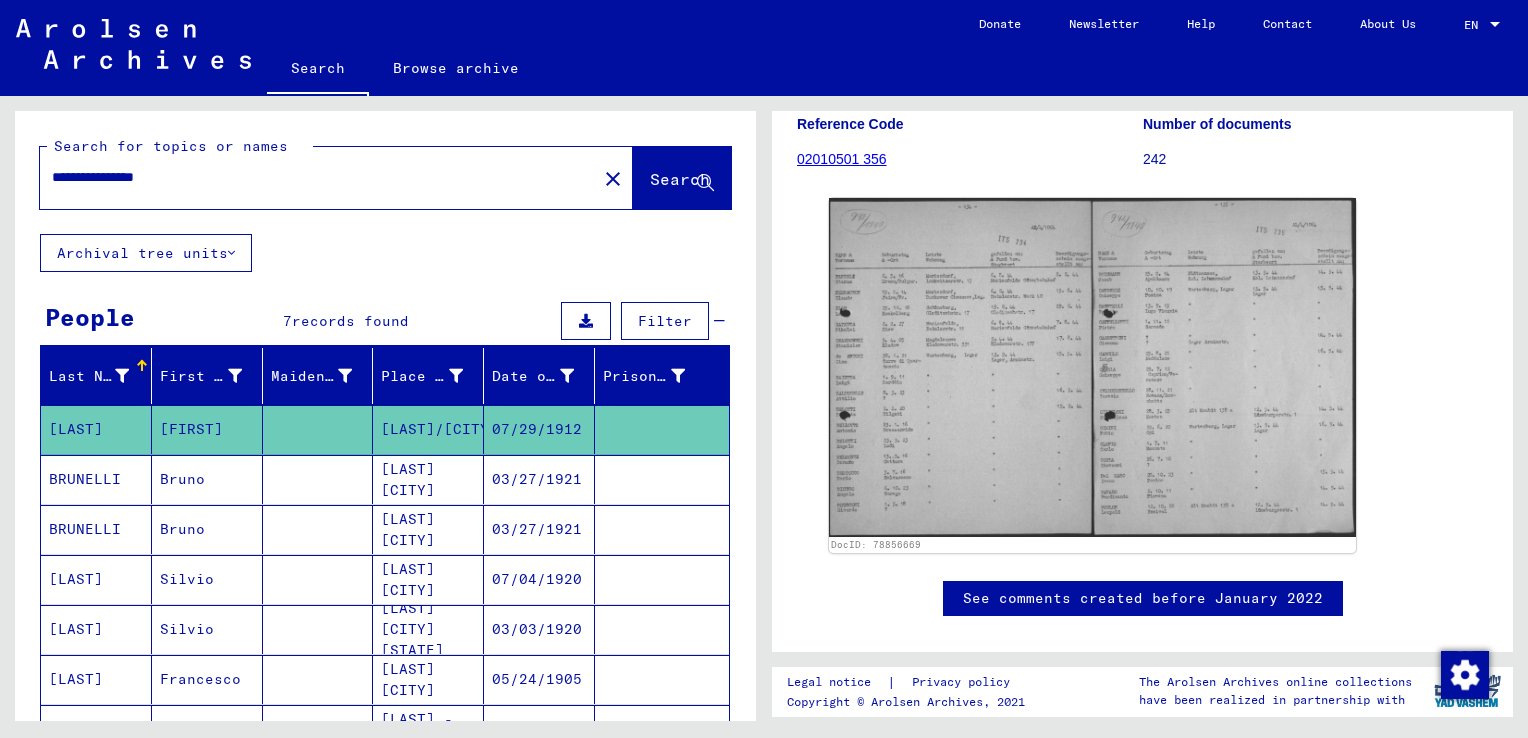 drag, startPoint x: 201, startPoint y: 178, endPoint x: 123, endPoint y: 177, distance: 78.00641 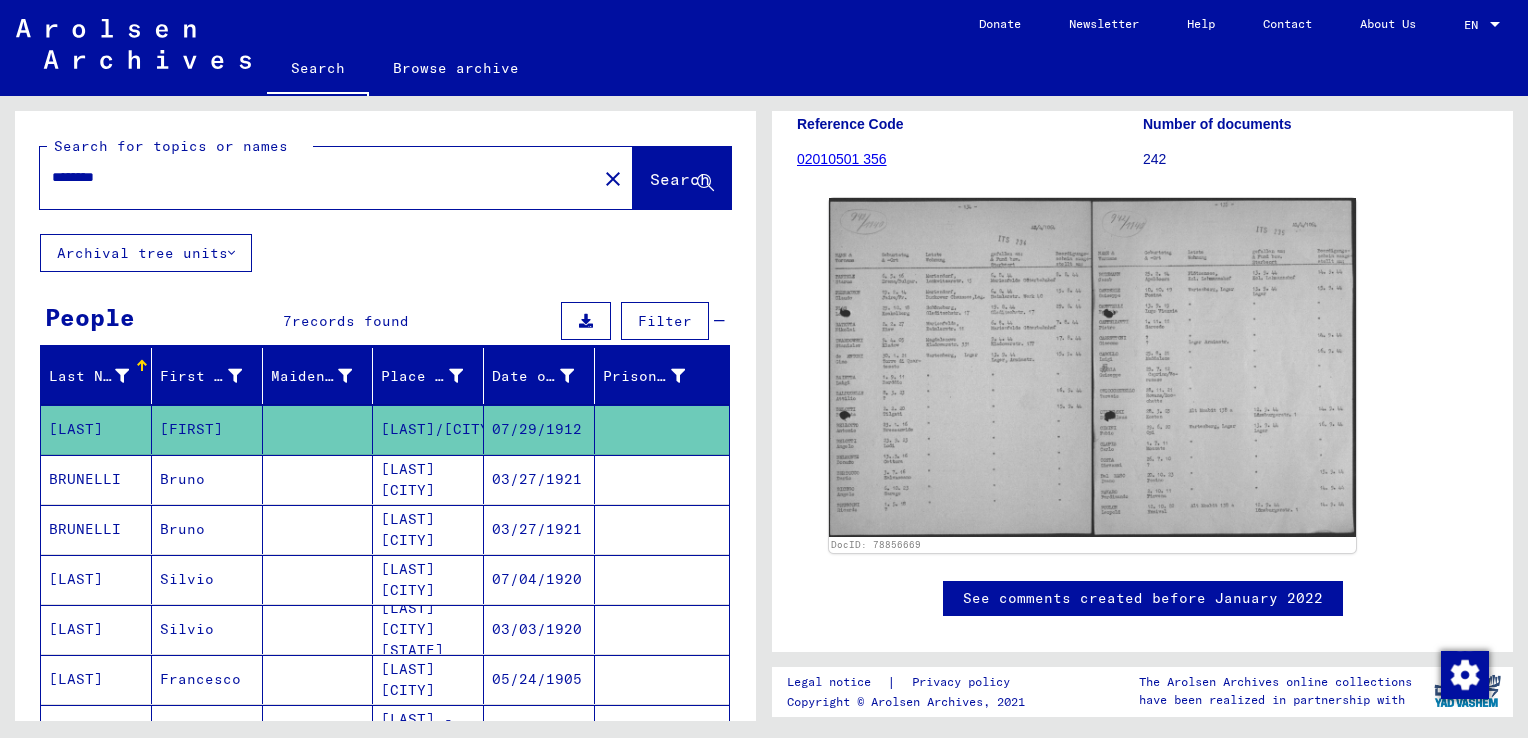 type on "*******" 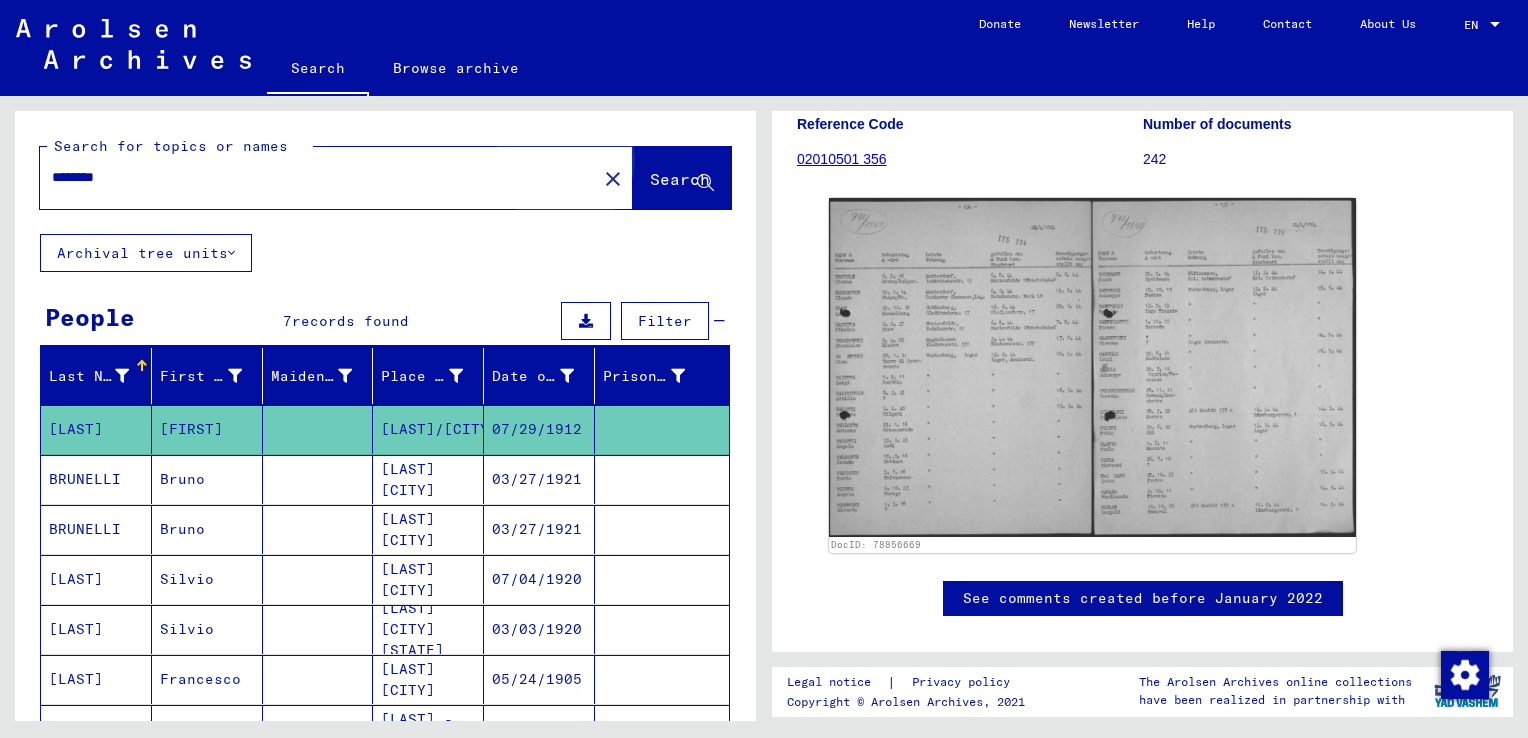 click on "Search" 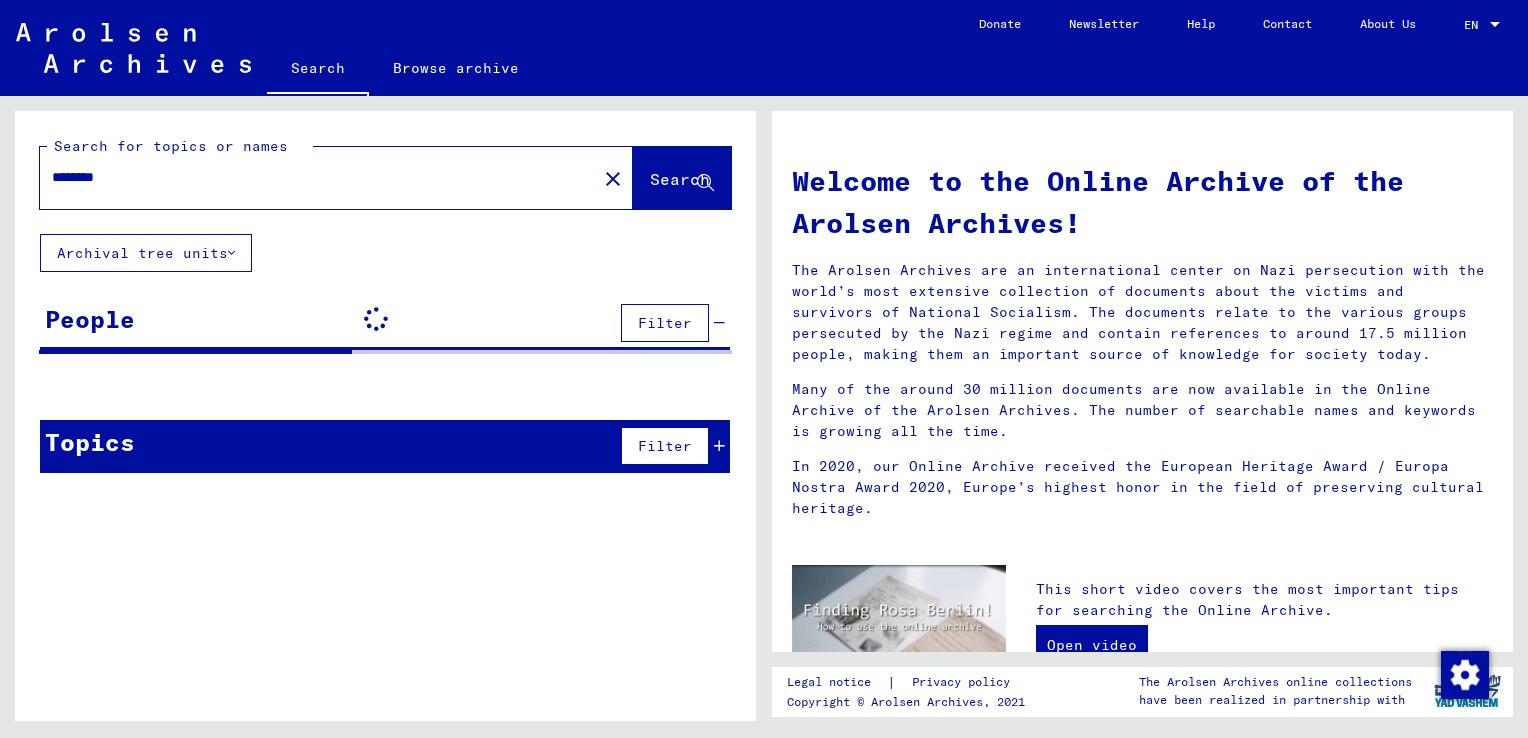 click on "Search" 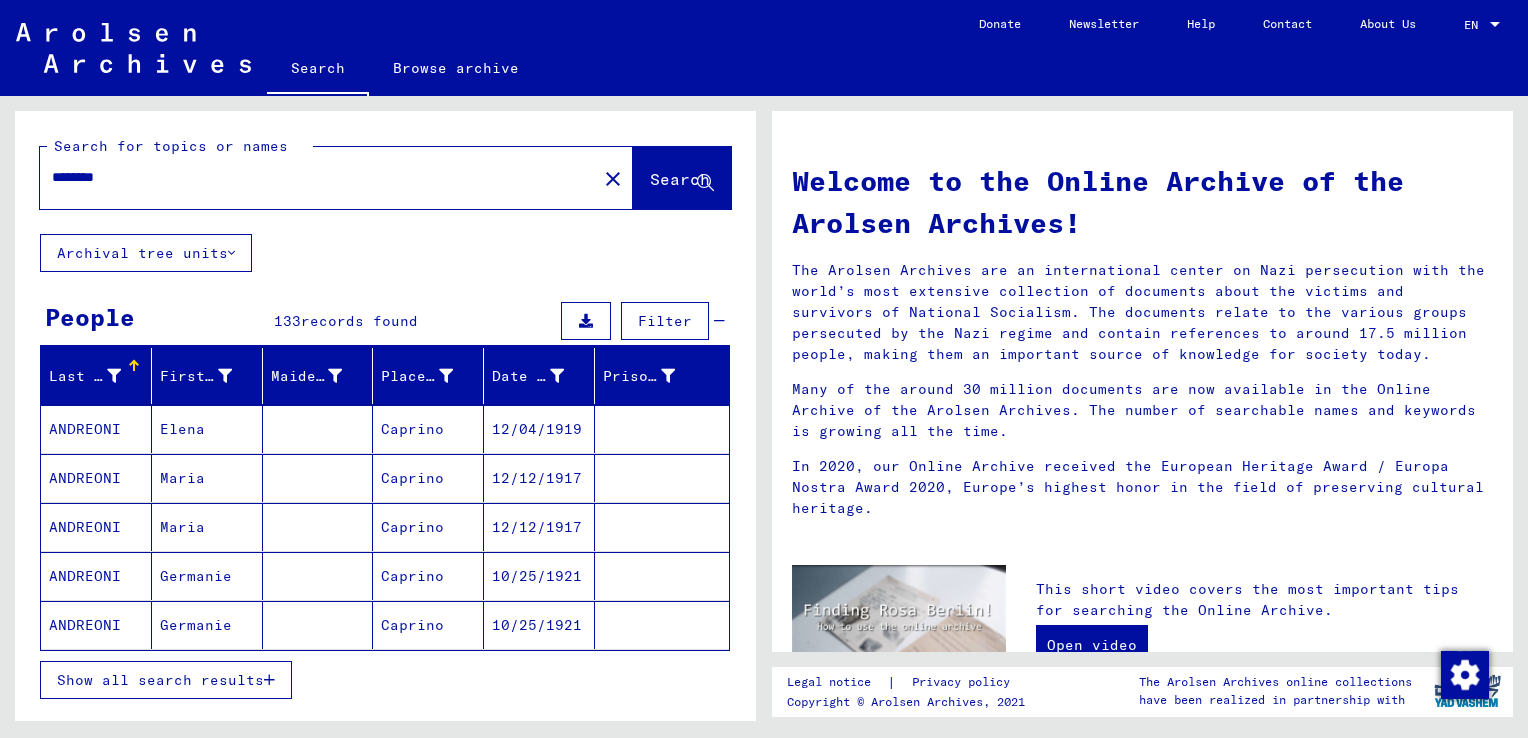click on "Show all search results" at bounding box center (160, 680) 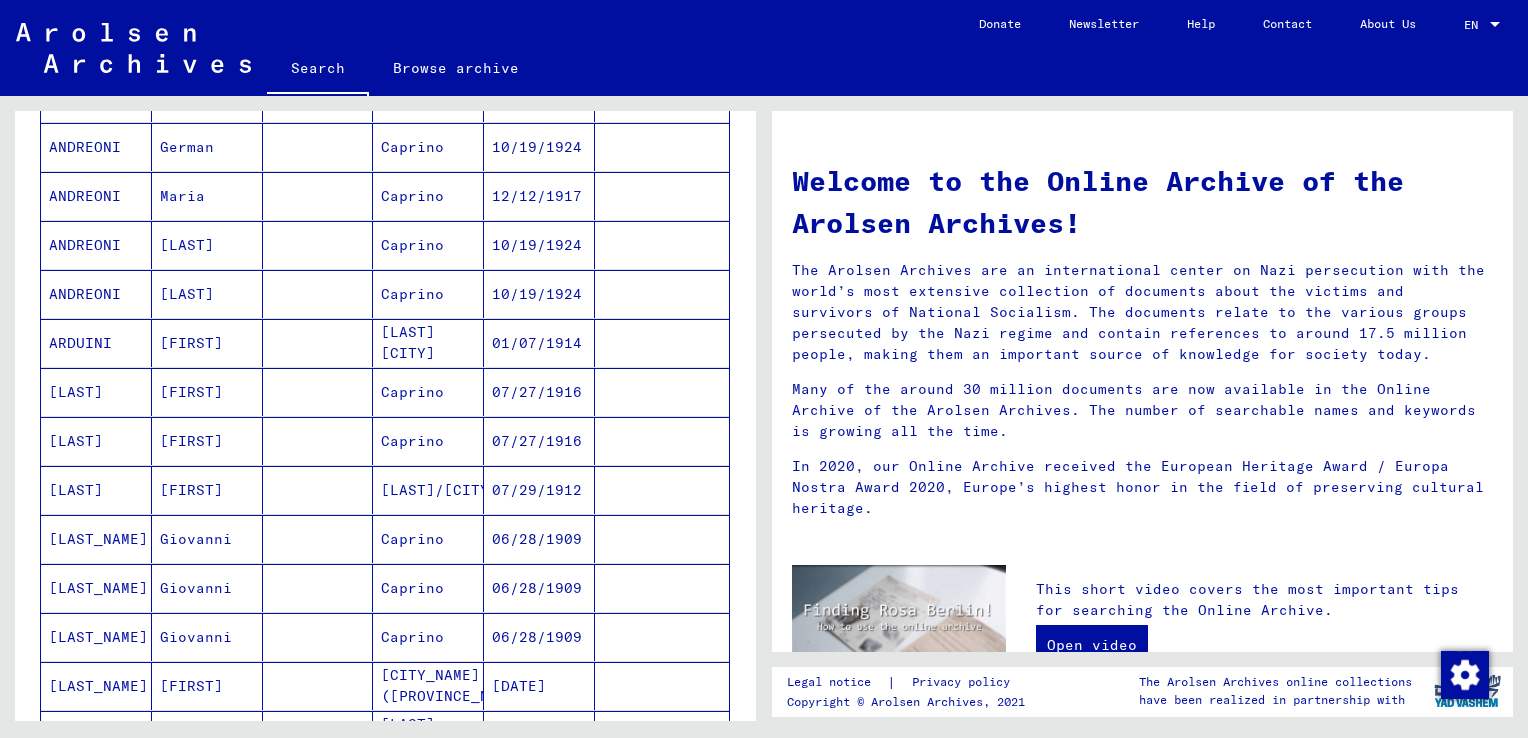 scroll, scrollTop: 589, scrollLeft: 0, axis: vertical 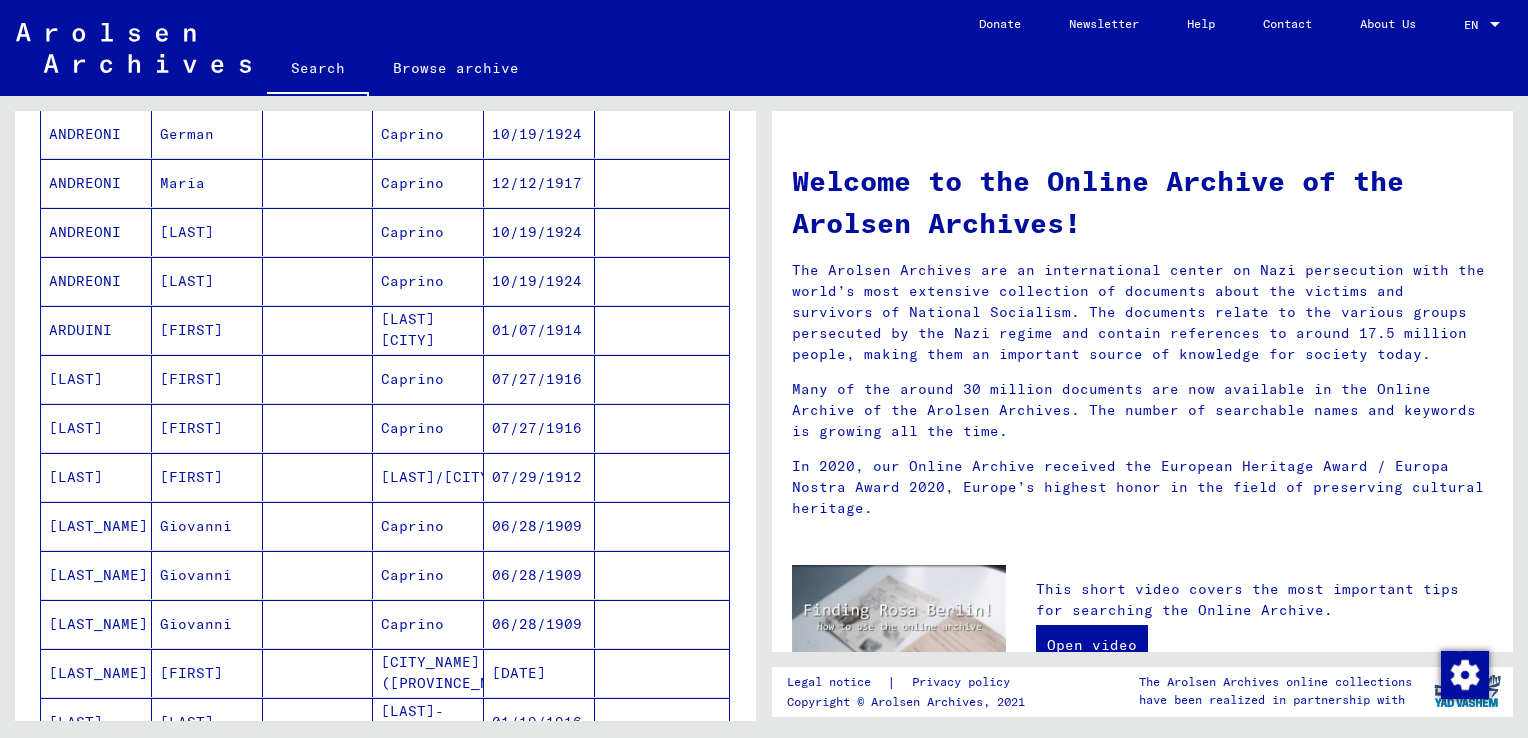 click on "[LAST] [CITY]" at bounding box center (428, 379) 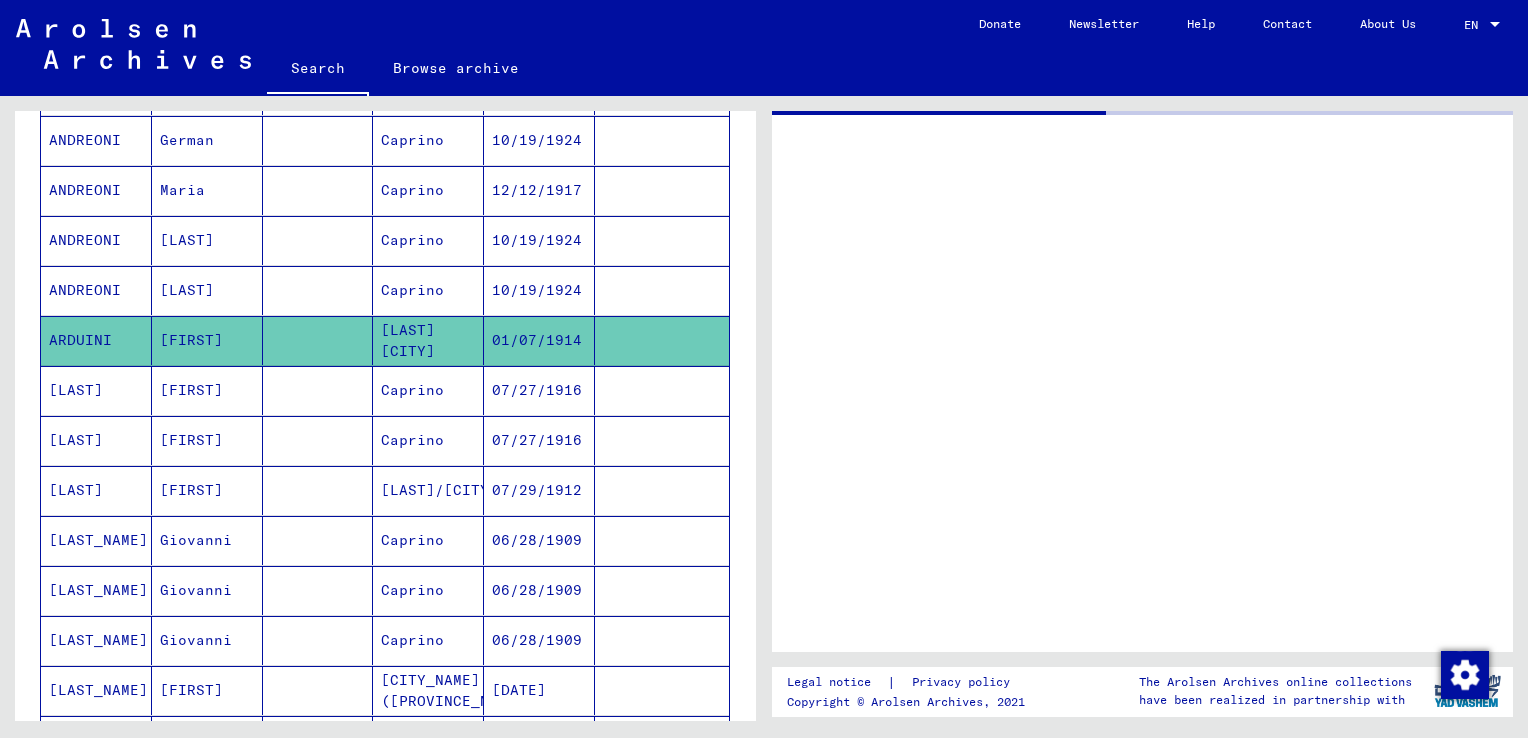 scroll, scrollTop: 595, scrollLeft: 0, axis: vertical 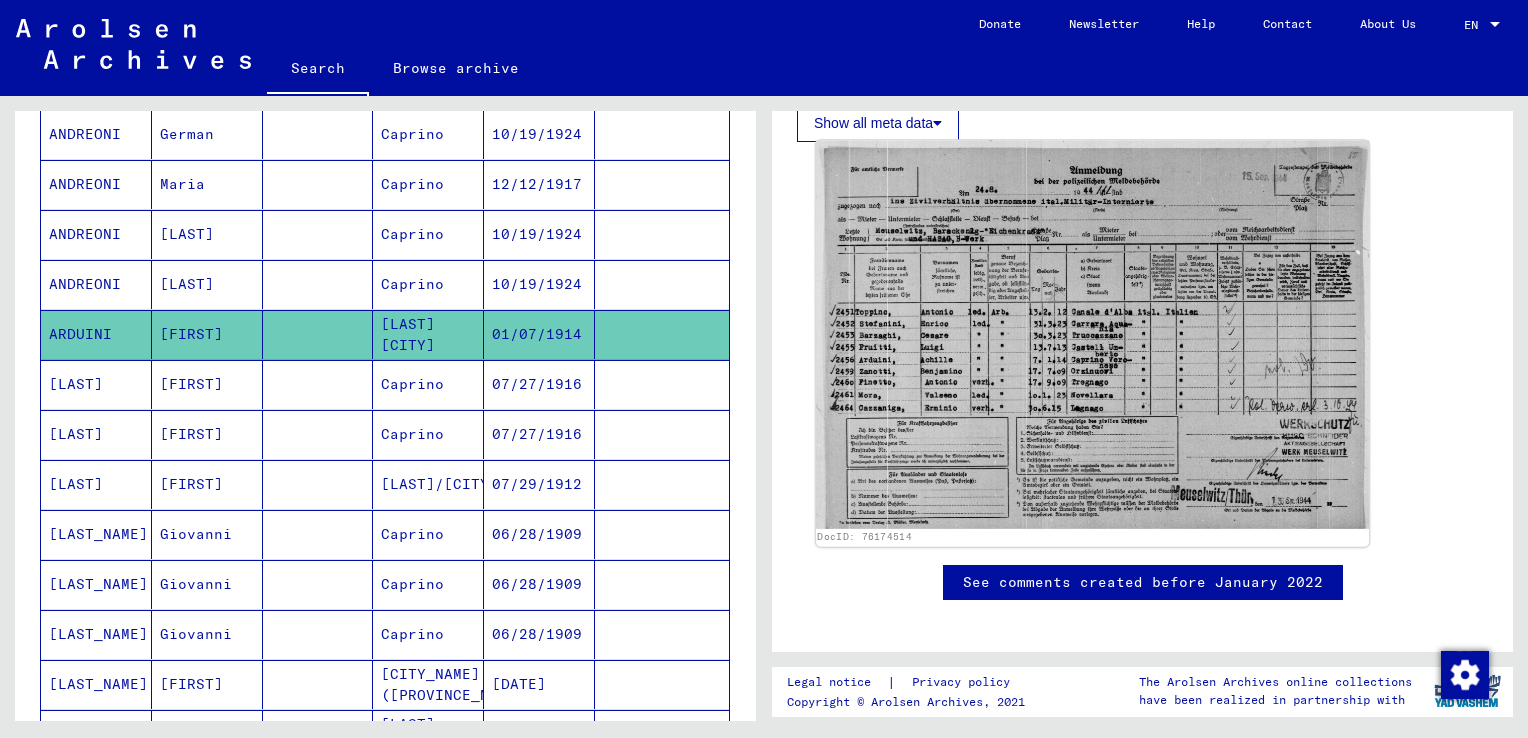 click 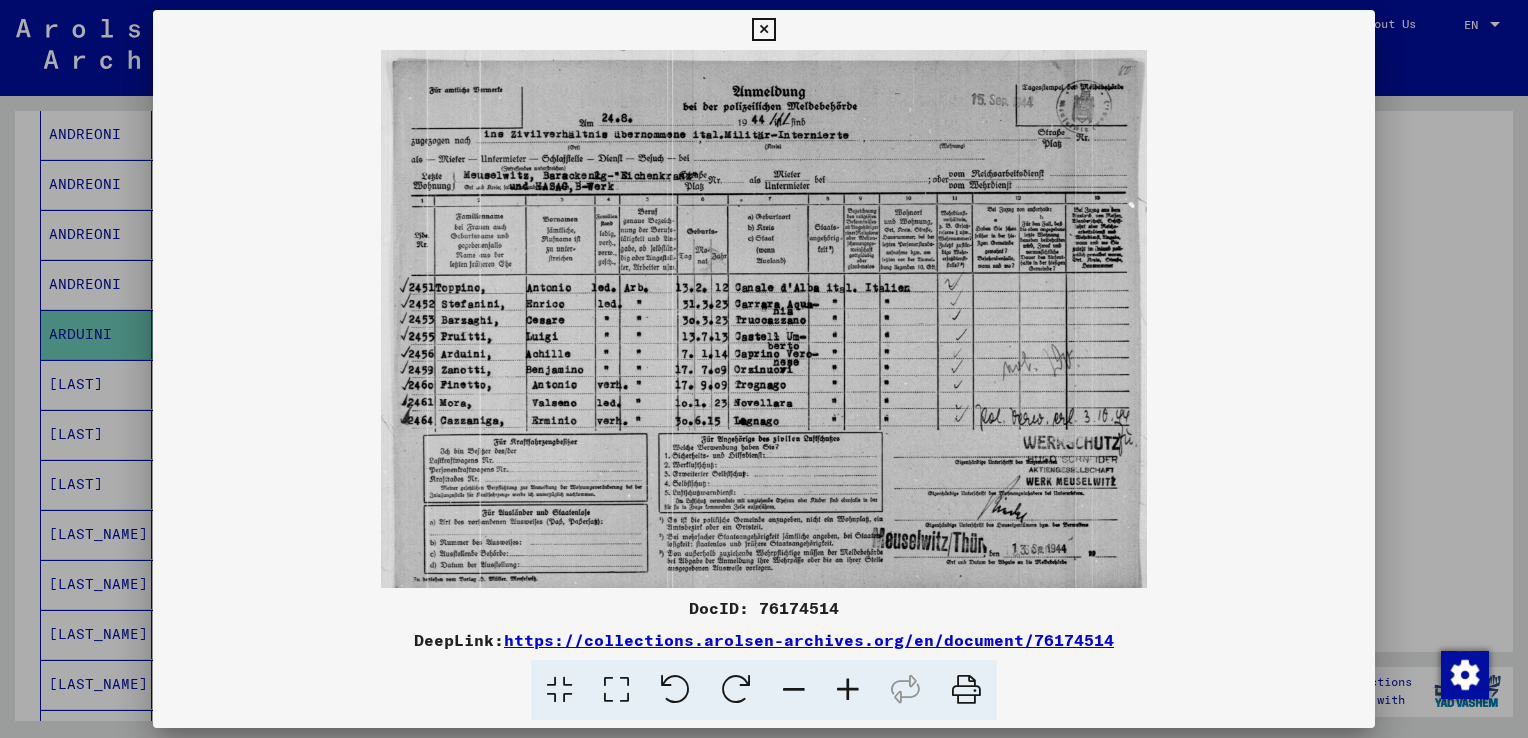 click at bounding box center [763, 30] 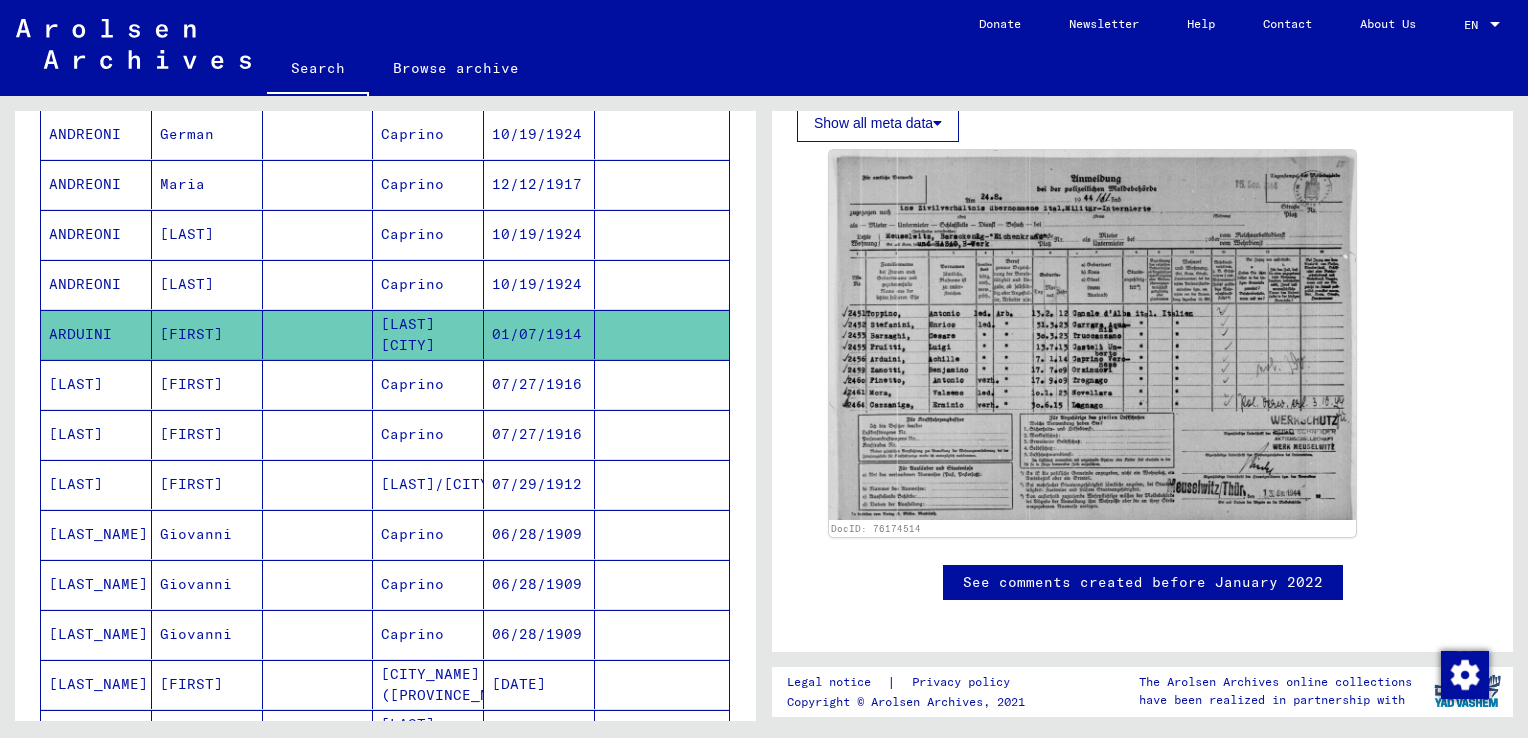 click on "Caprino" at bounding box center [428, 434] 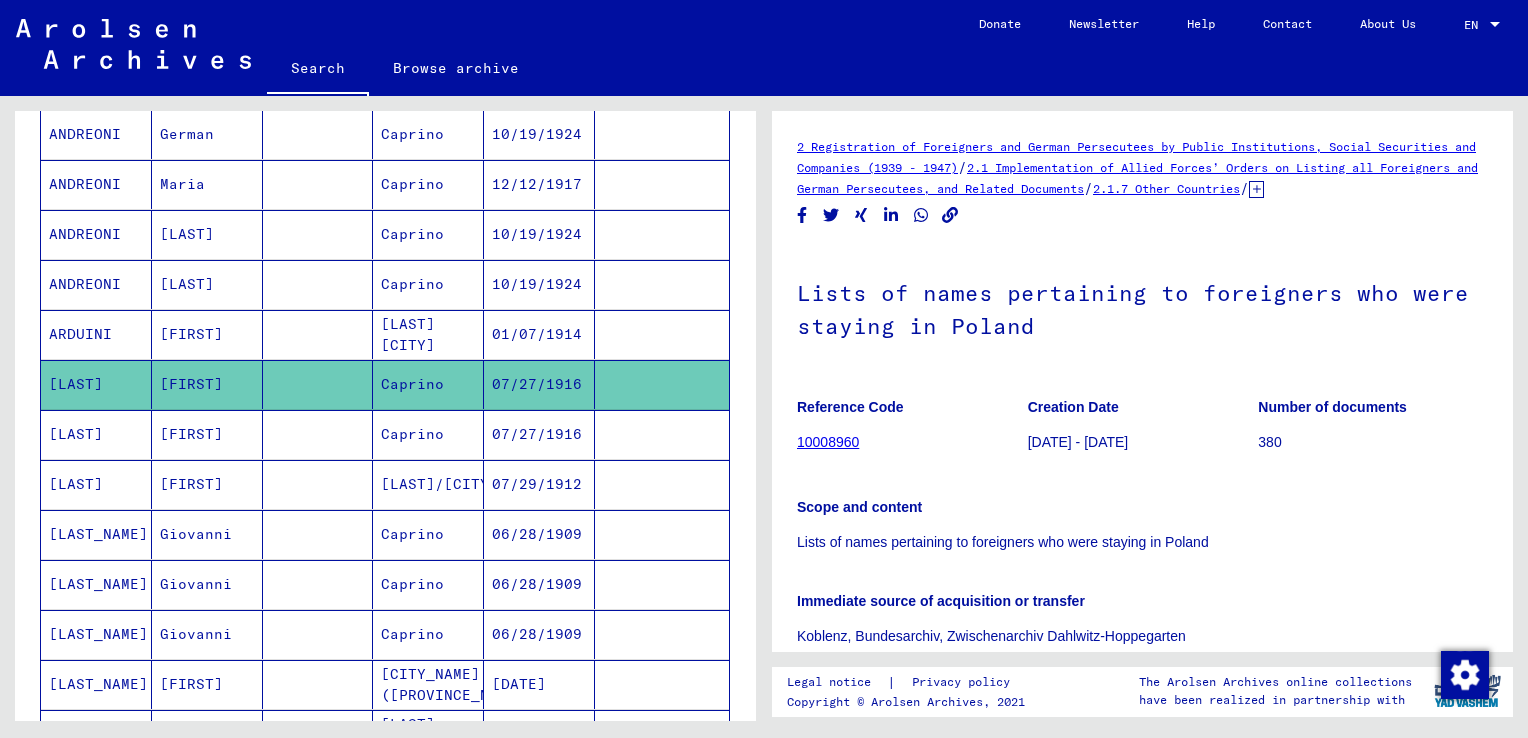 scroll, scrollTop: 0, scrollLeft: 0, axis: both 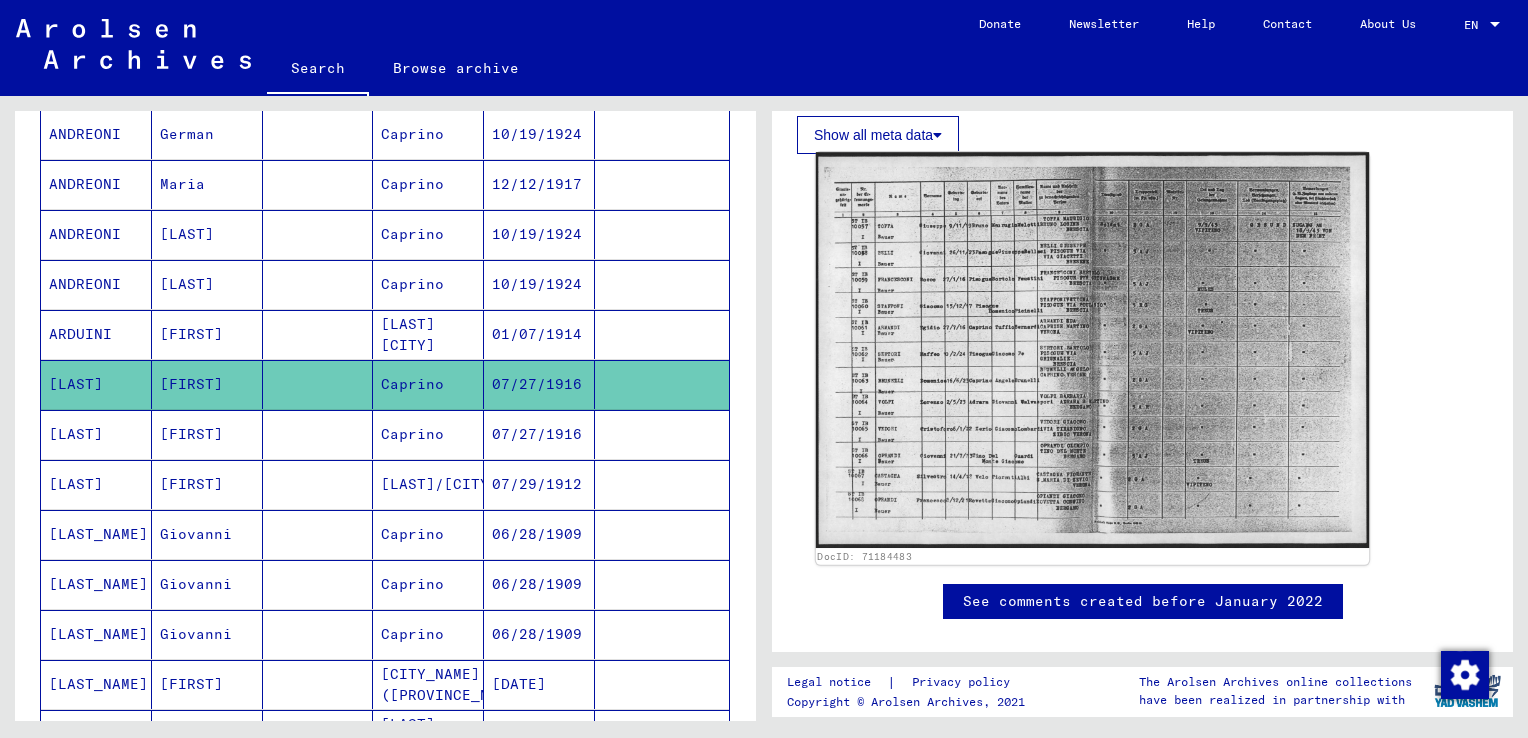 click 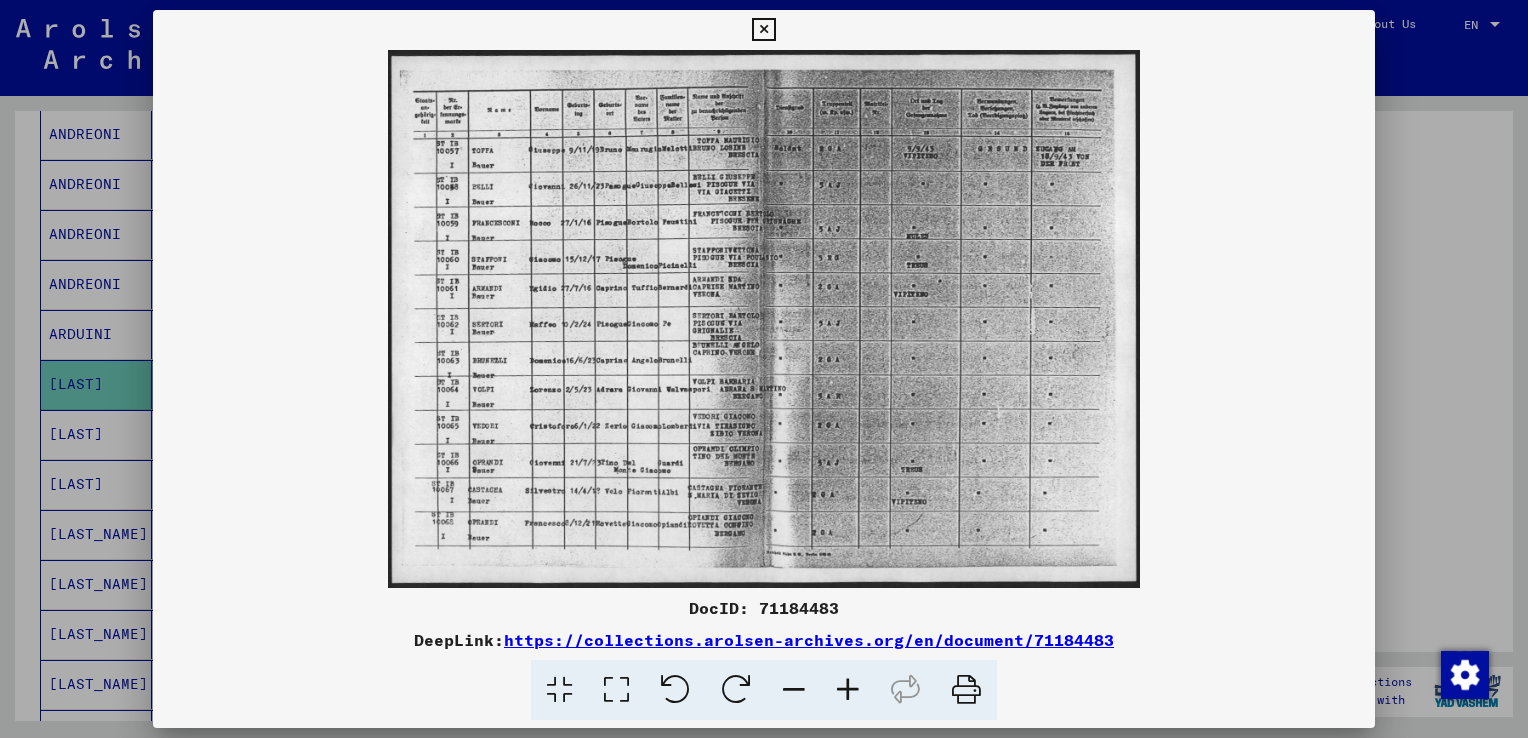 click at bounding box center (763, 30) 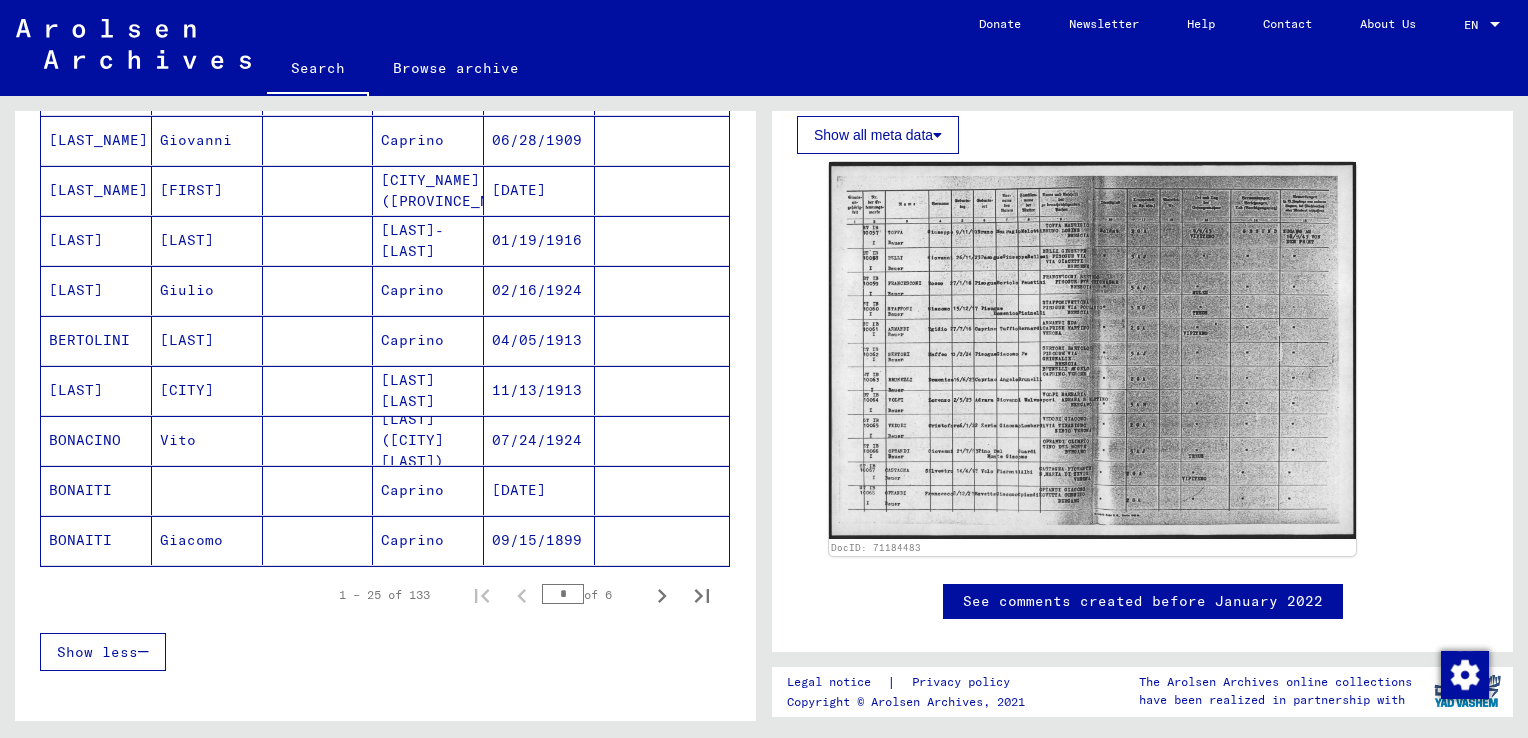 scroll, scrollTop: 1100, scrollLeft: 0, axis: vertical 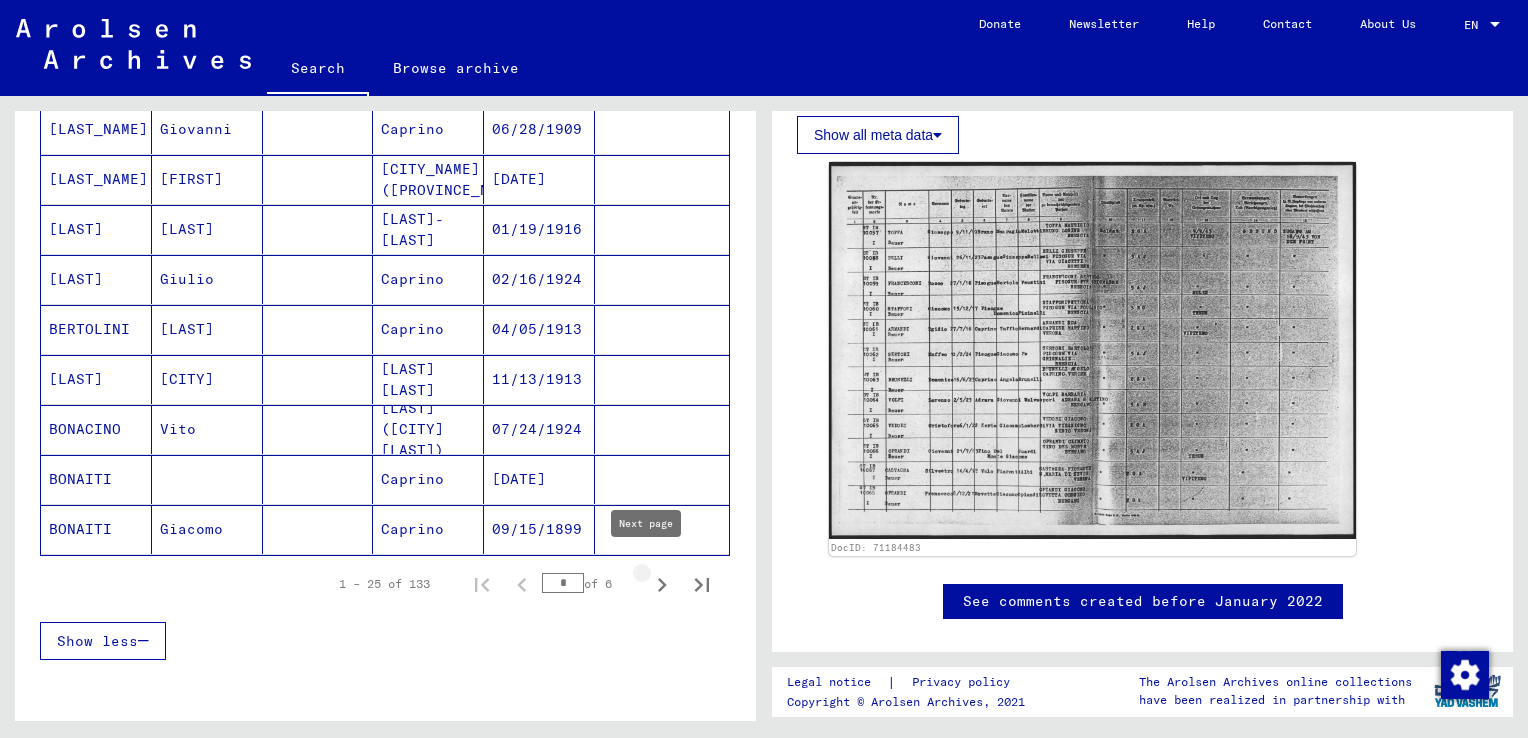 click 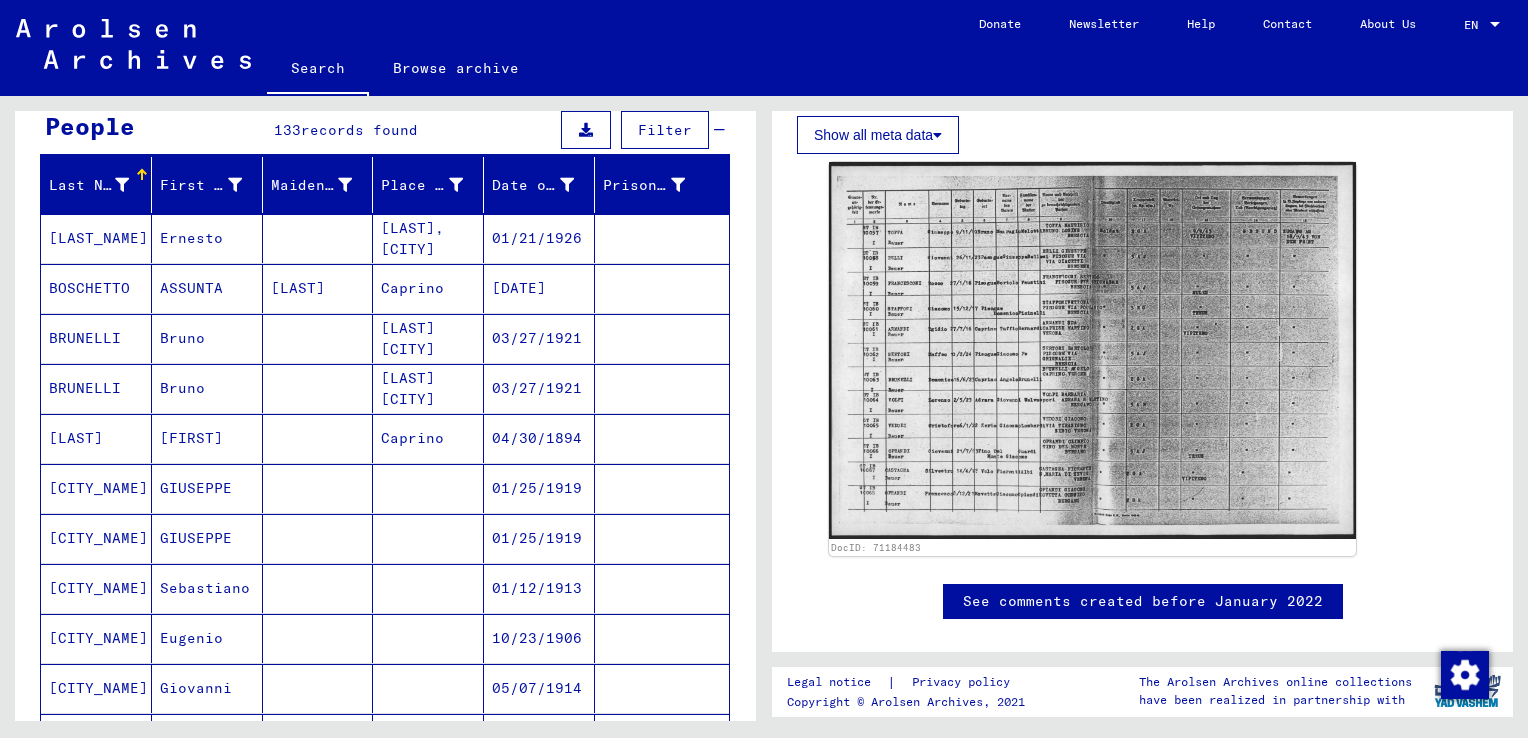 scroll, scrollTop: 186, scrollLeft: 0, axis: vertical 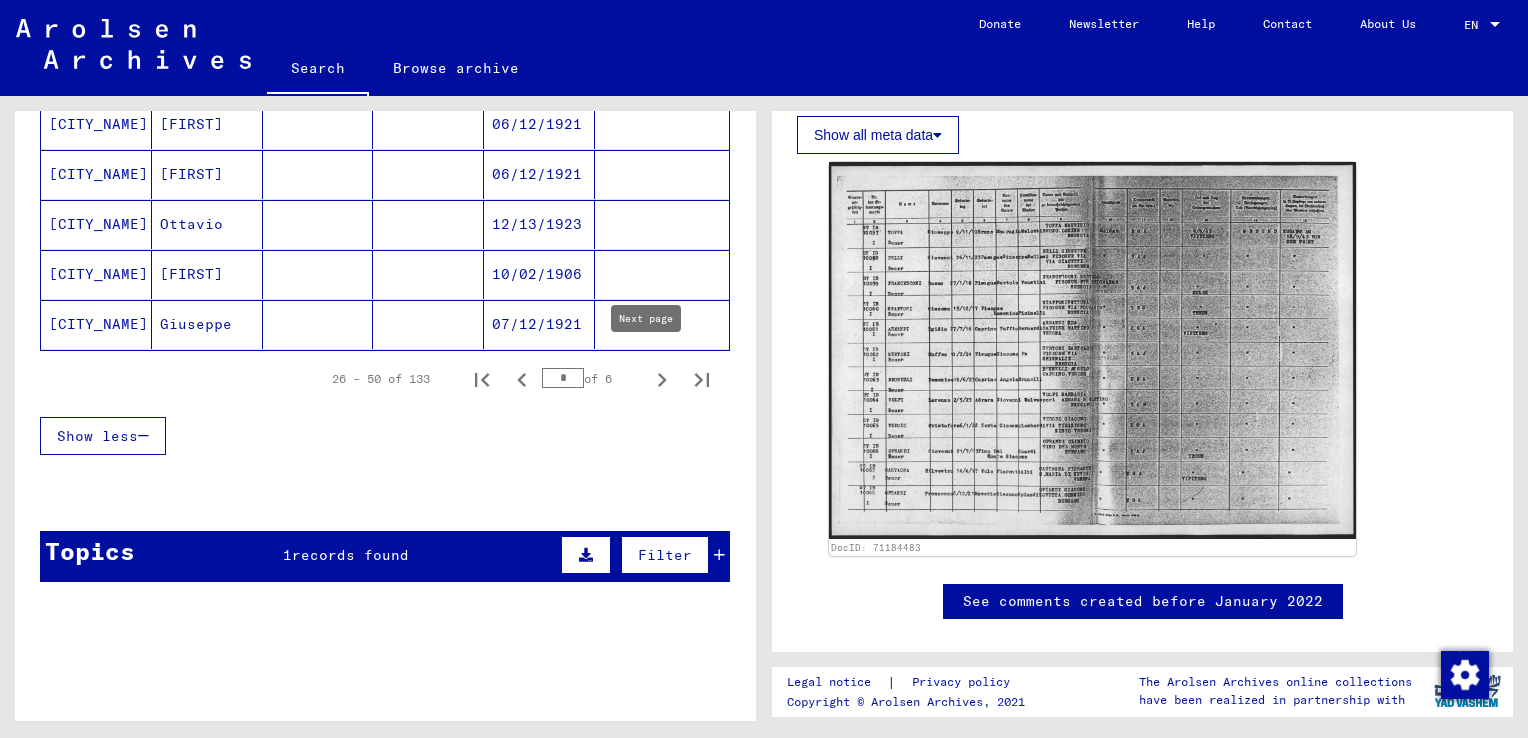 click 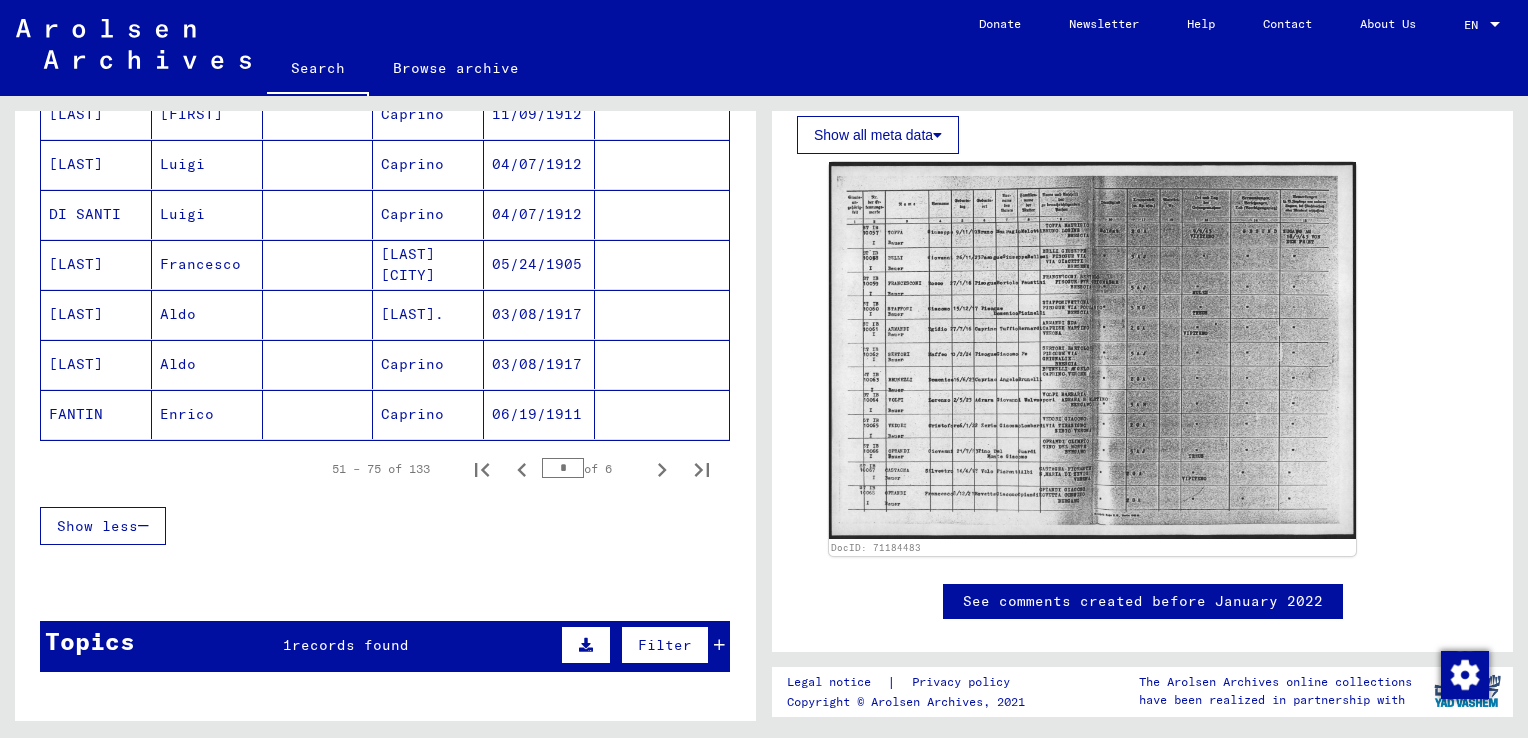 scroll, scrollTop: 1263, scrollLeft: 0, axis: vertical 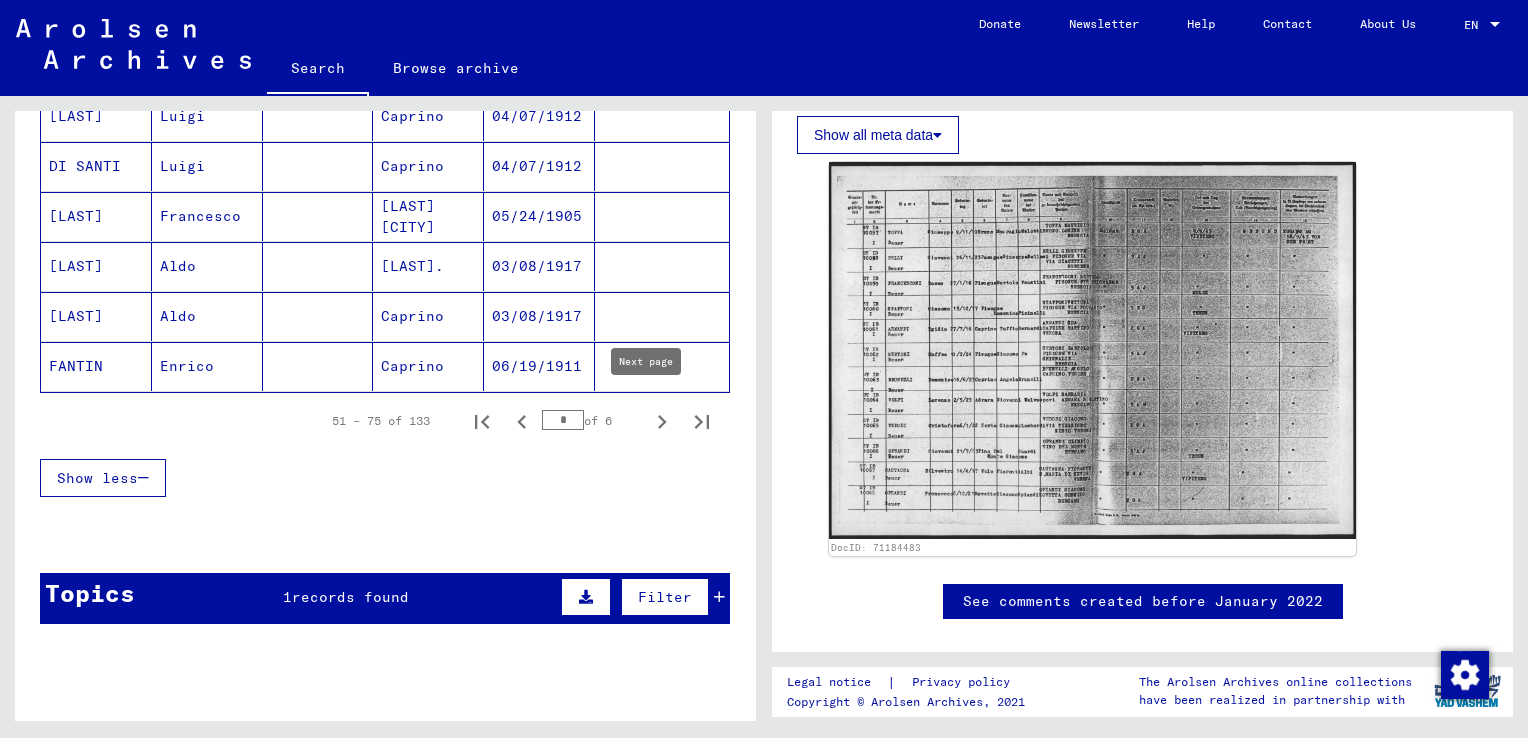 click 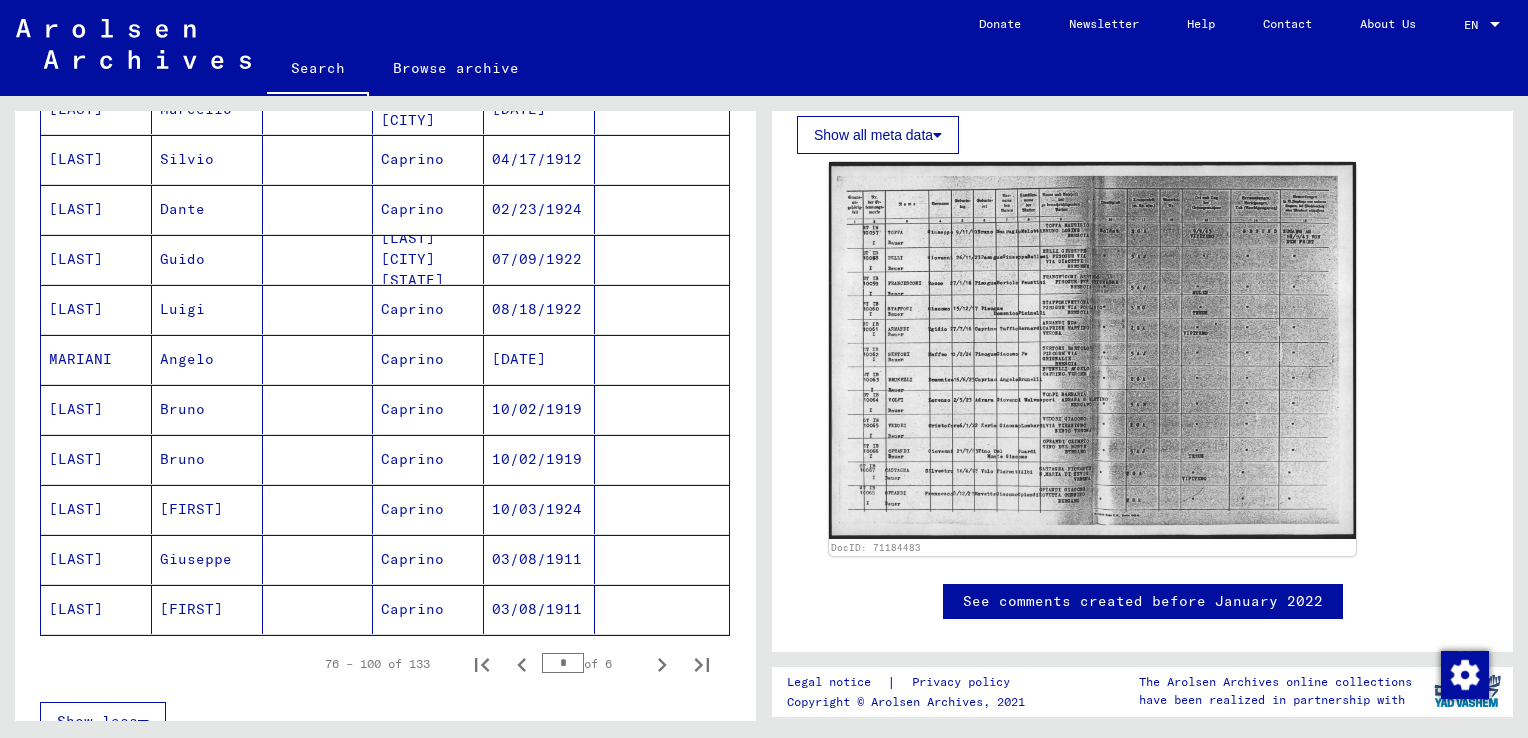 scroll, scrollTop: 1322, scrollLeft: 0, axis: vertical 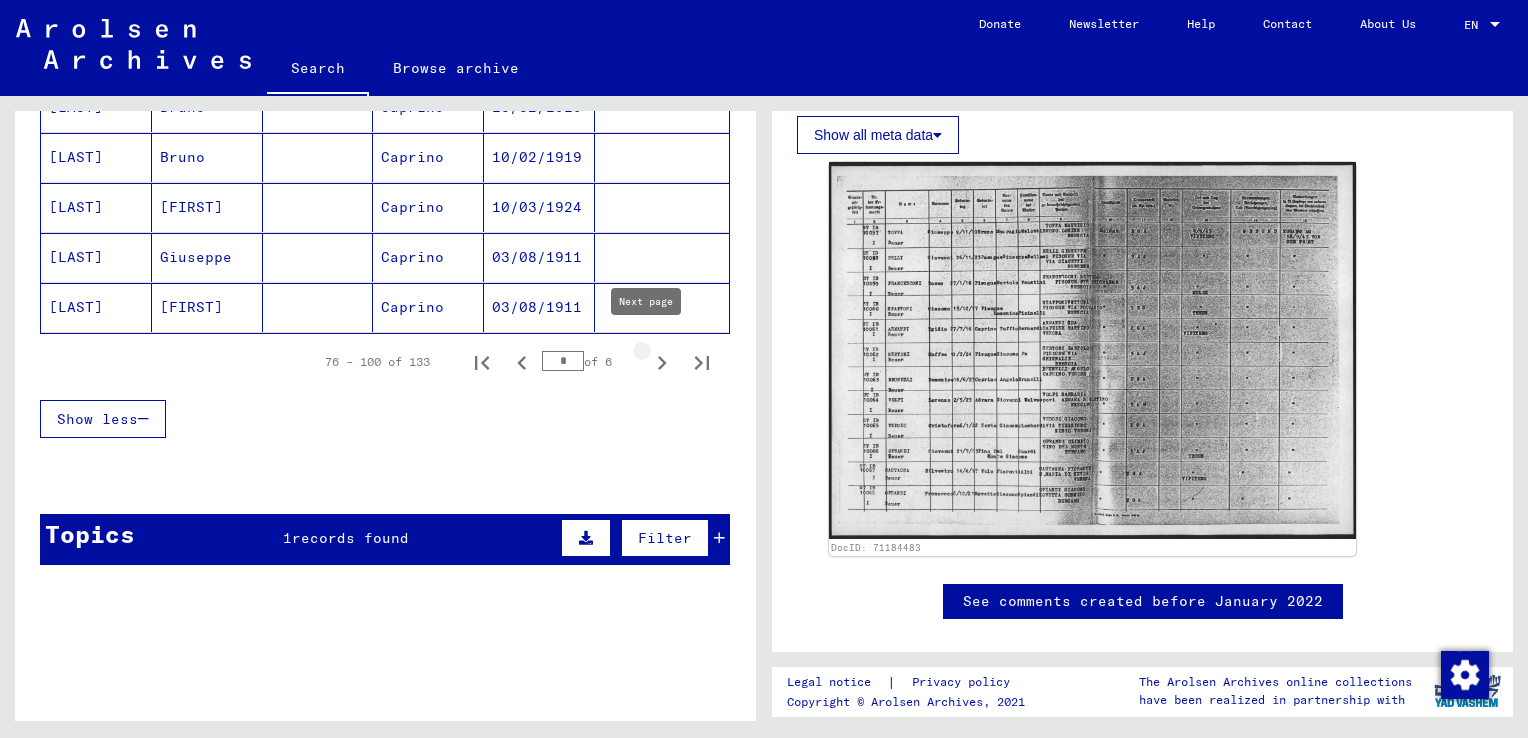 click 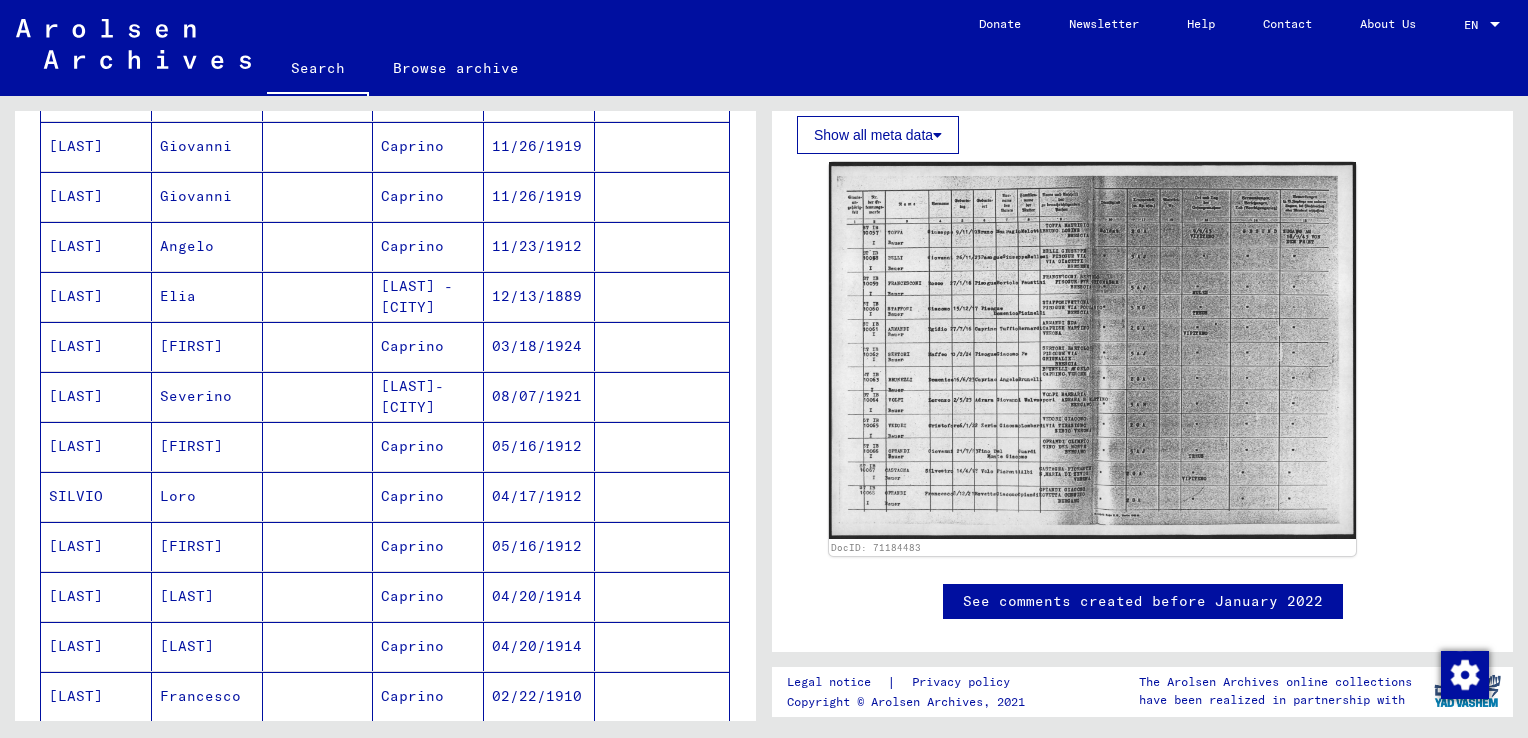 scroll, scrollTop: 580, scrollLeft: 0, axis: vertical 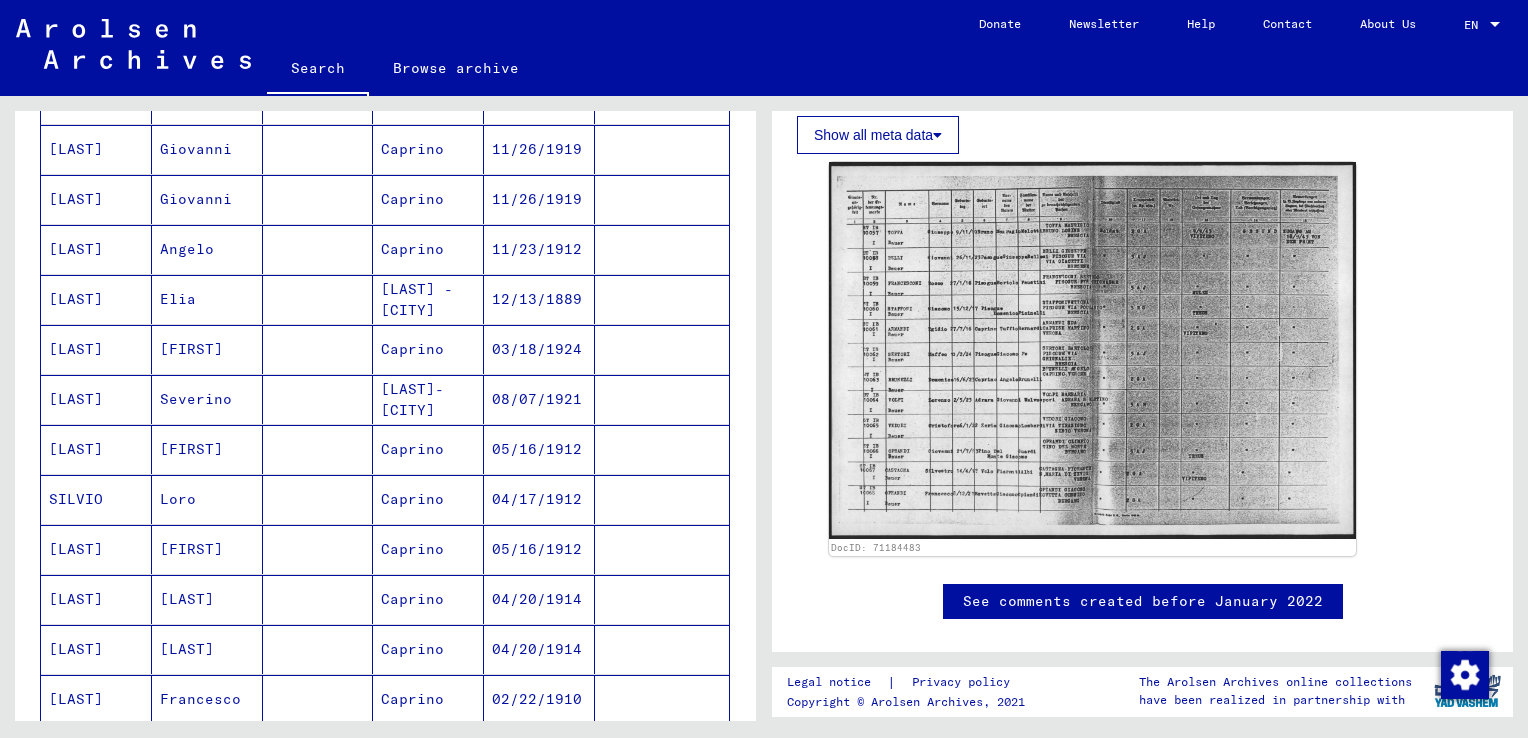 click on "[LAST]-[CITY]" at bounding box center (428, 449) 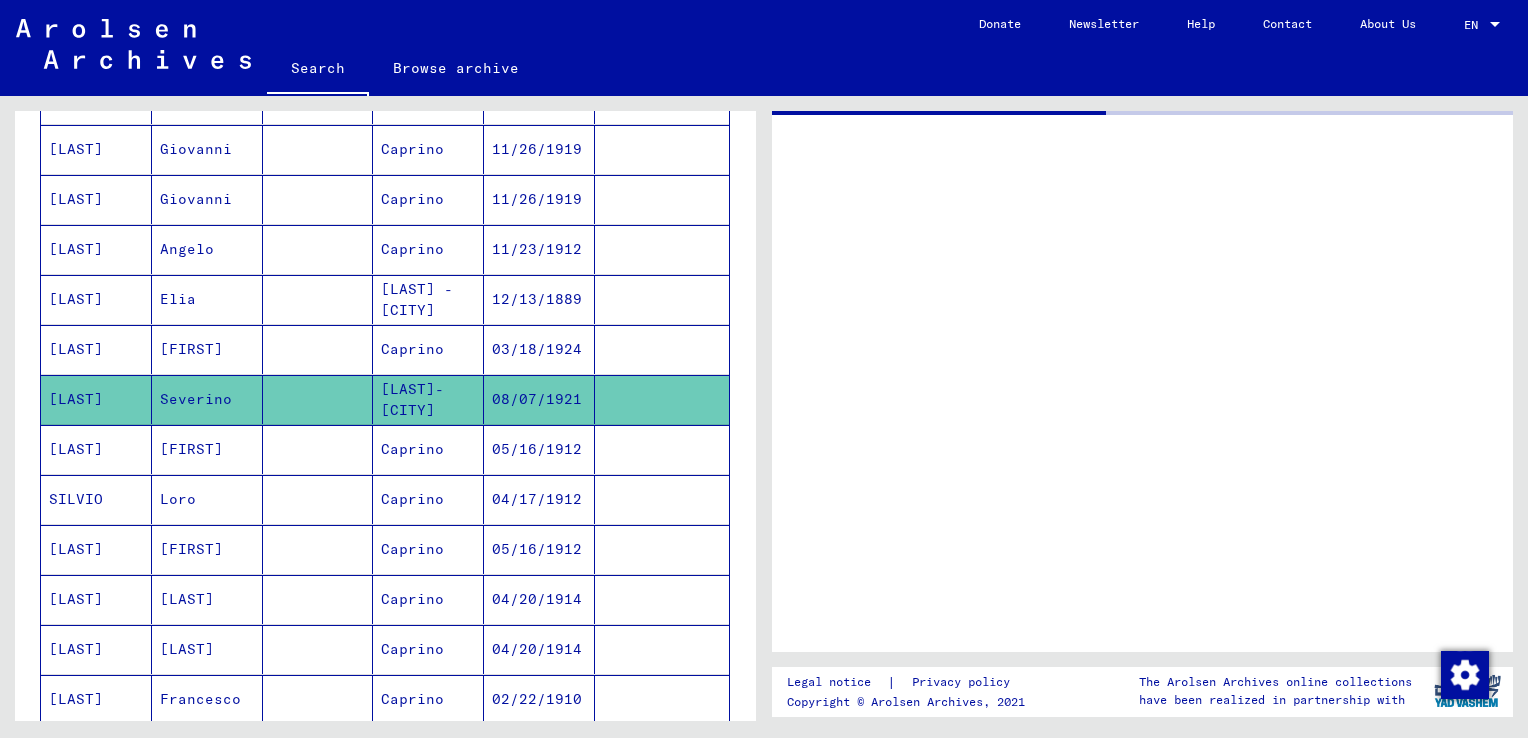 scroll, scrollTop: 0, scrollLeft: 0, axis: both 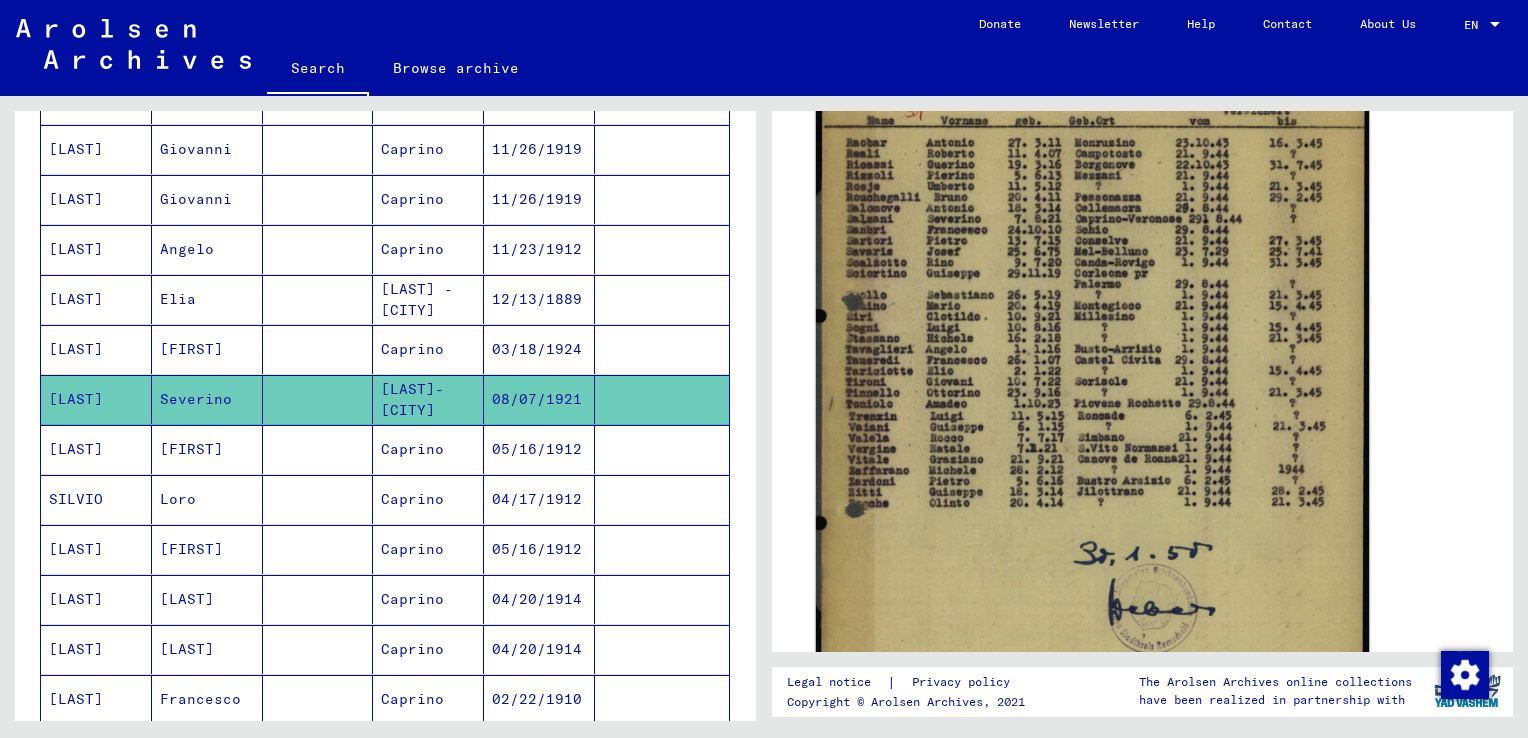 click 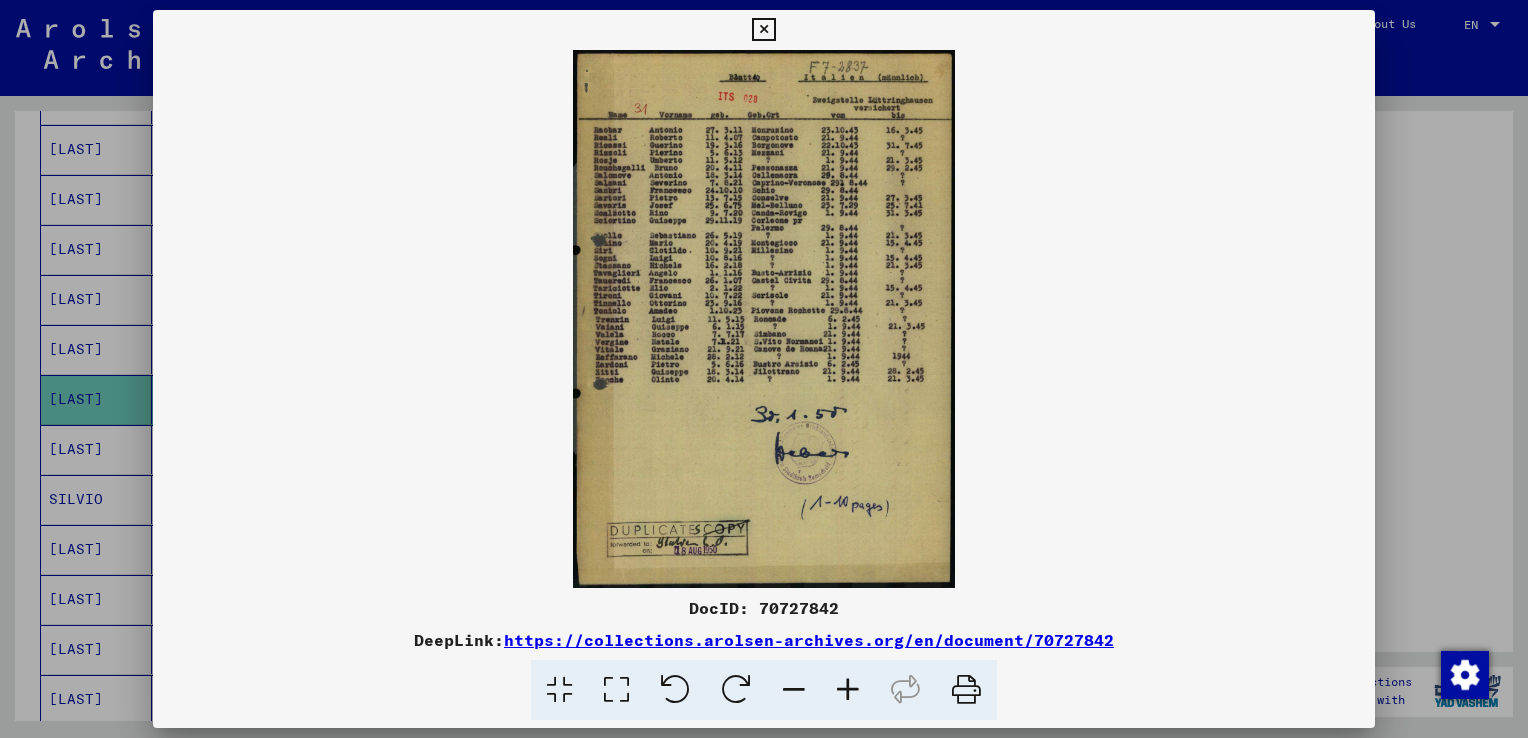 click at bounding box center (848, 690) 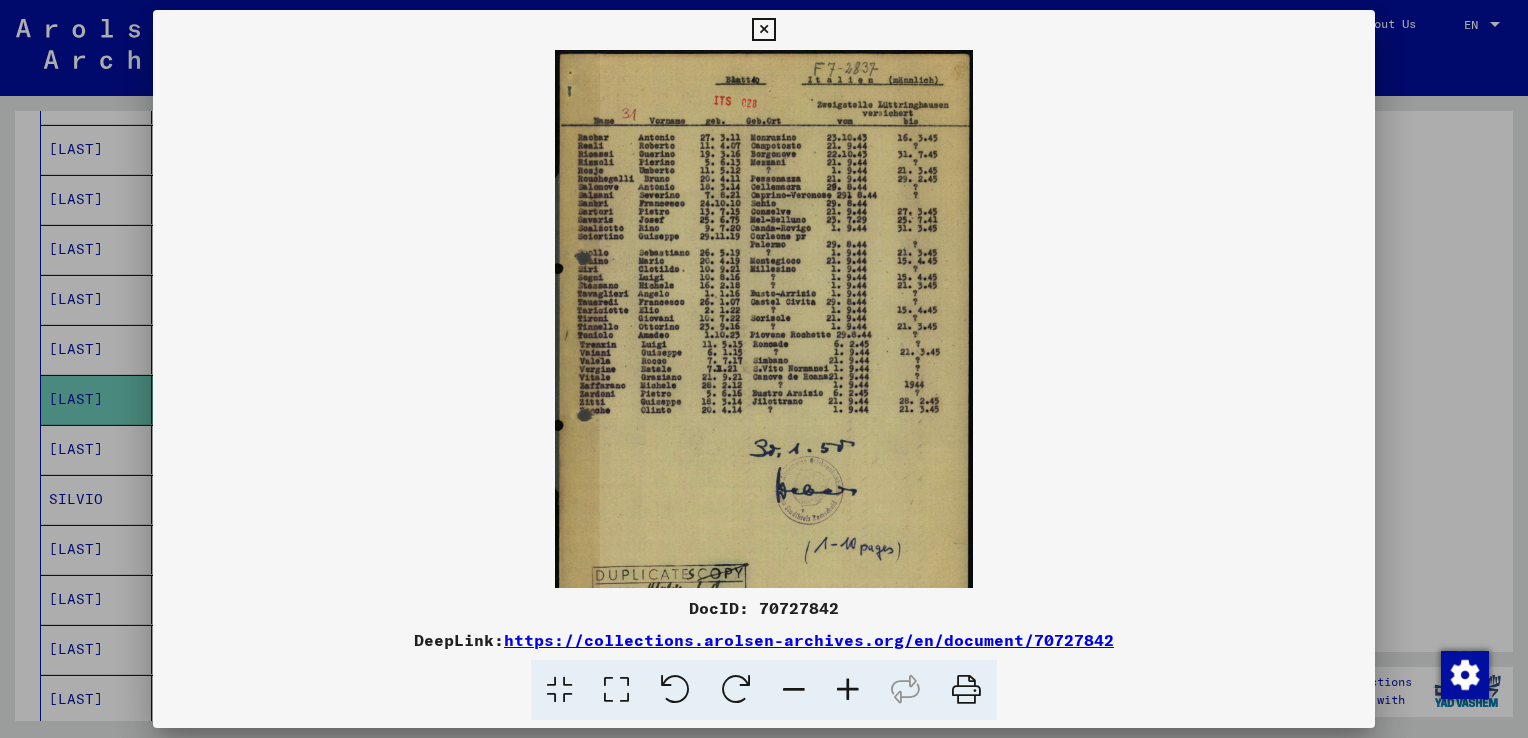 click at bounding box center (848, 690) 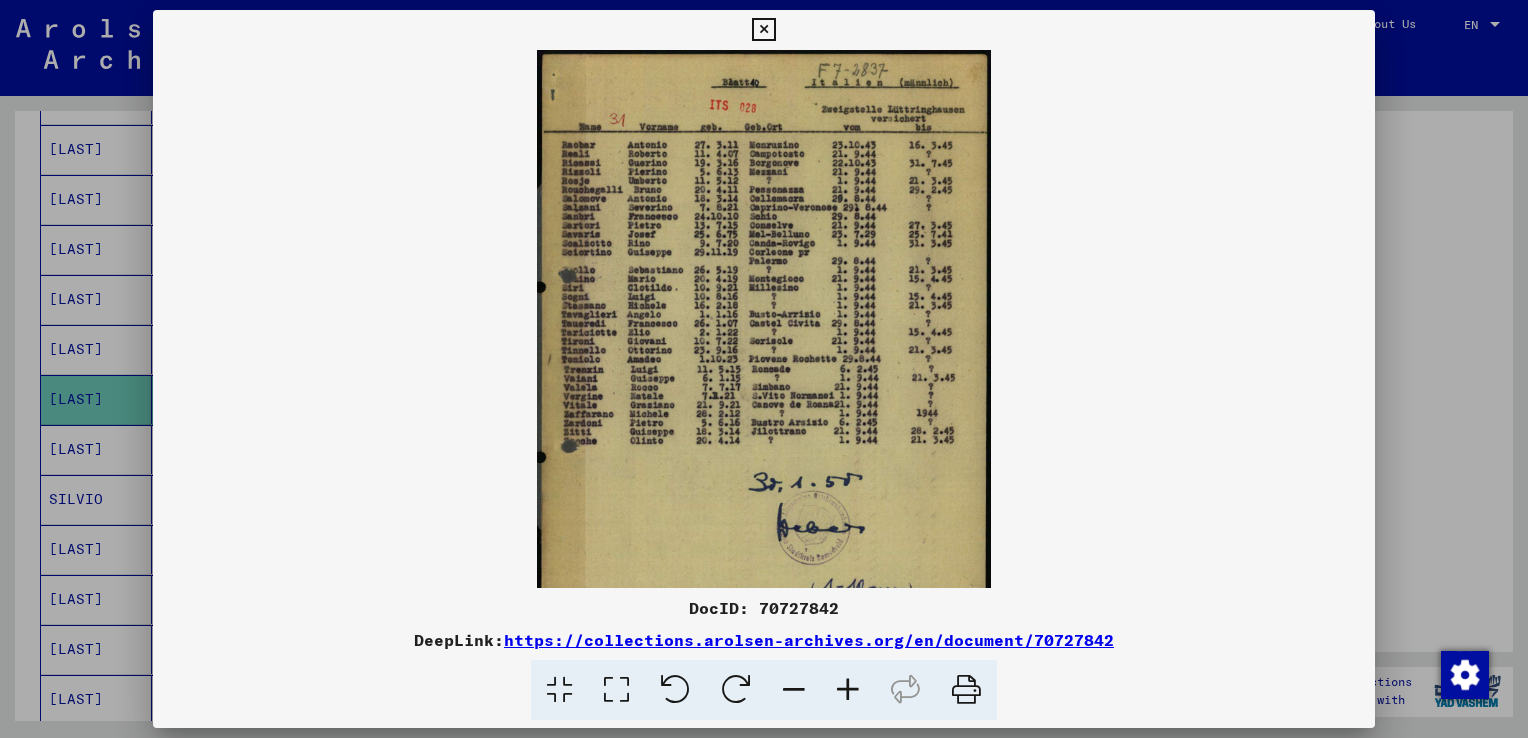 click at bounding box center (848, 690) 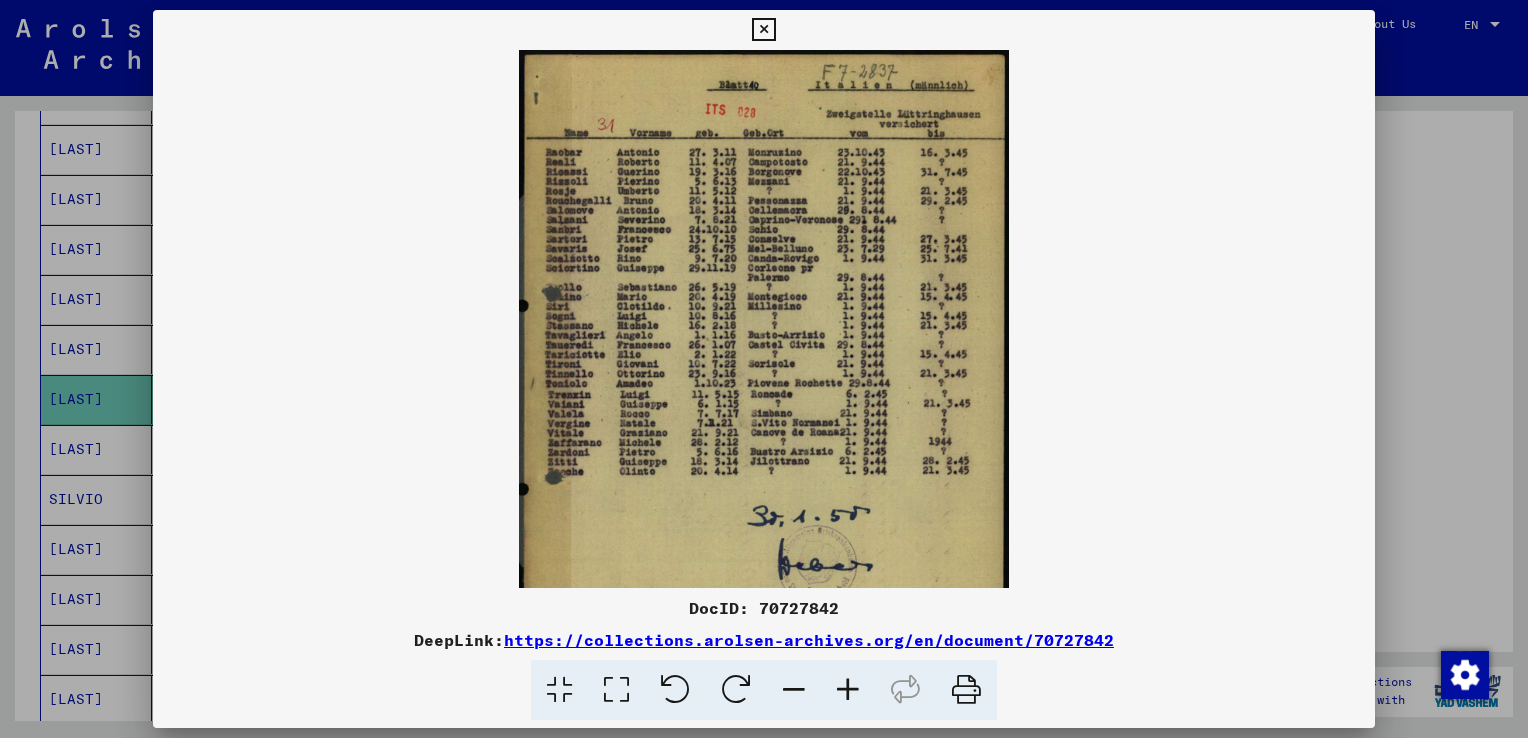 click at bounding box center [848, 690] 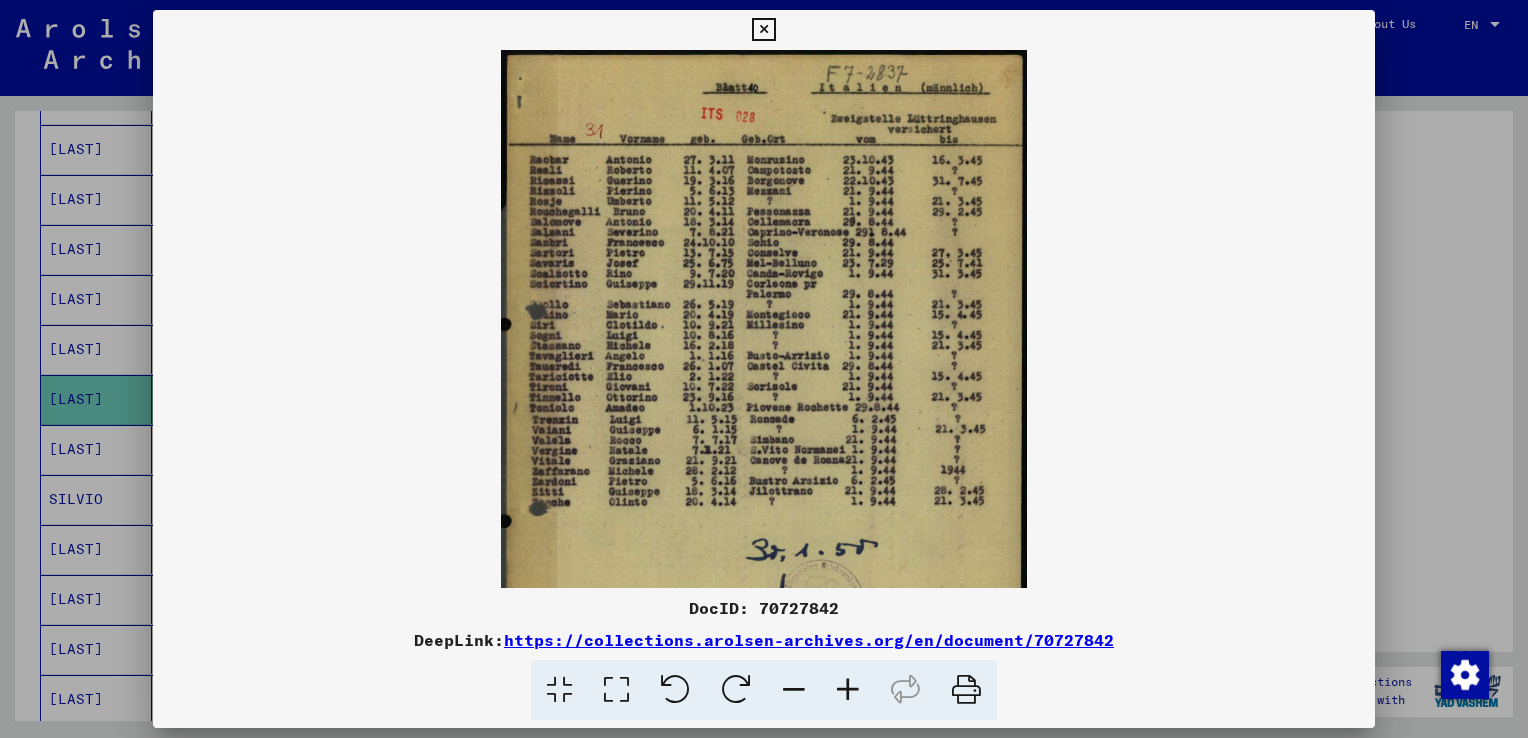 click at bounding box center (848, 690) 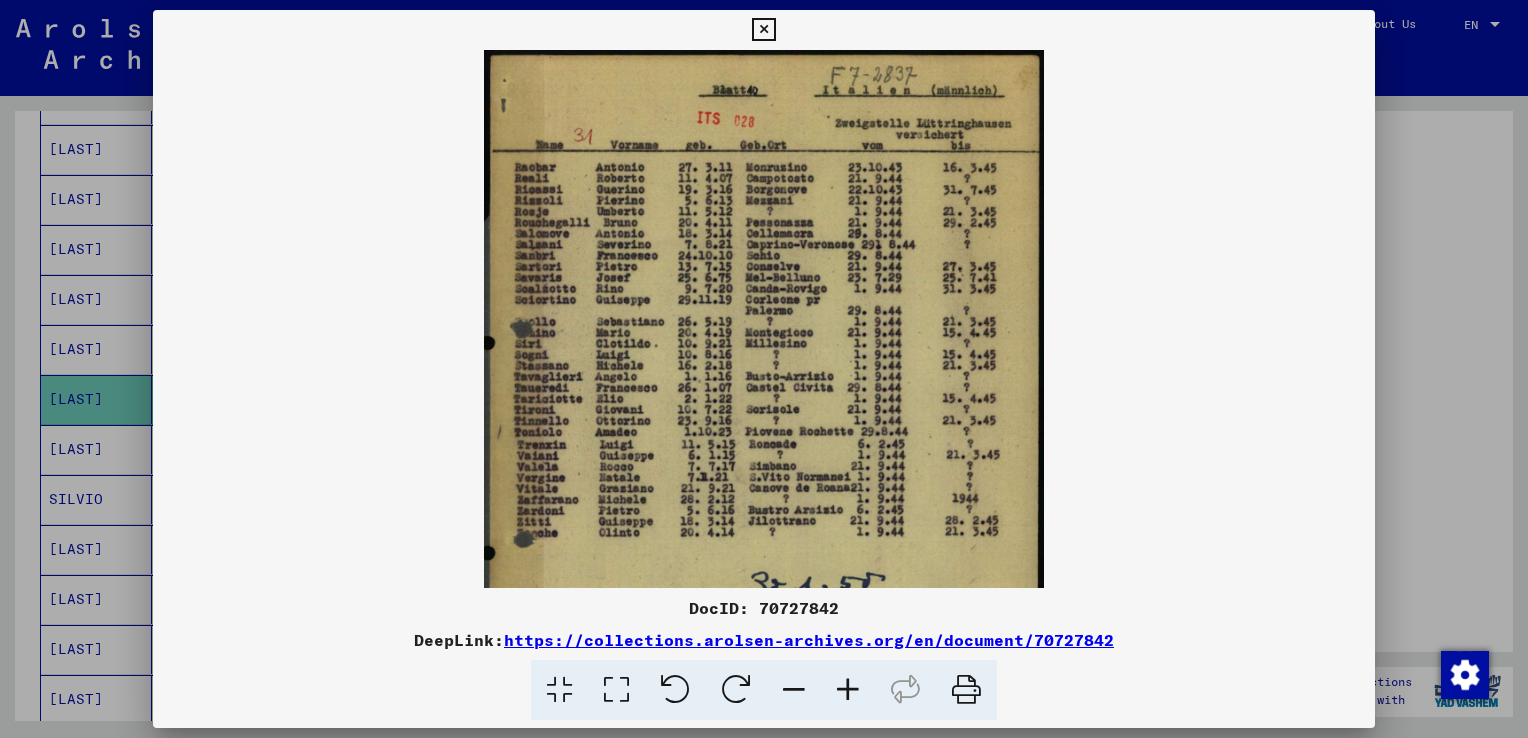 click at bounding box center [848, 690] 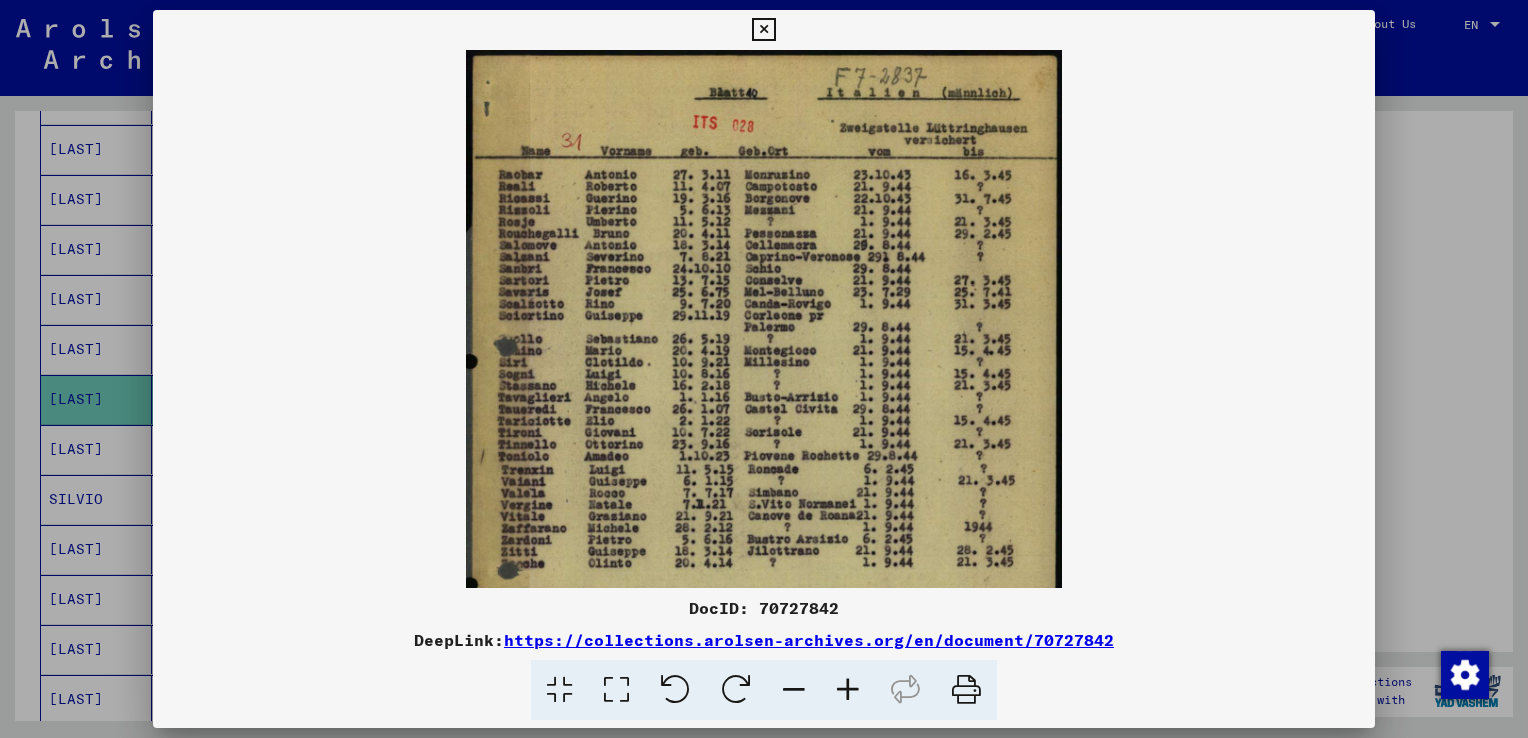 click at bounding box center [848, 690] 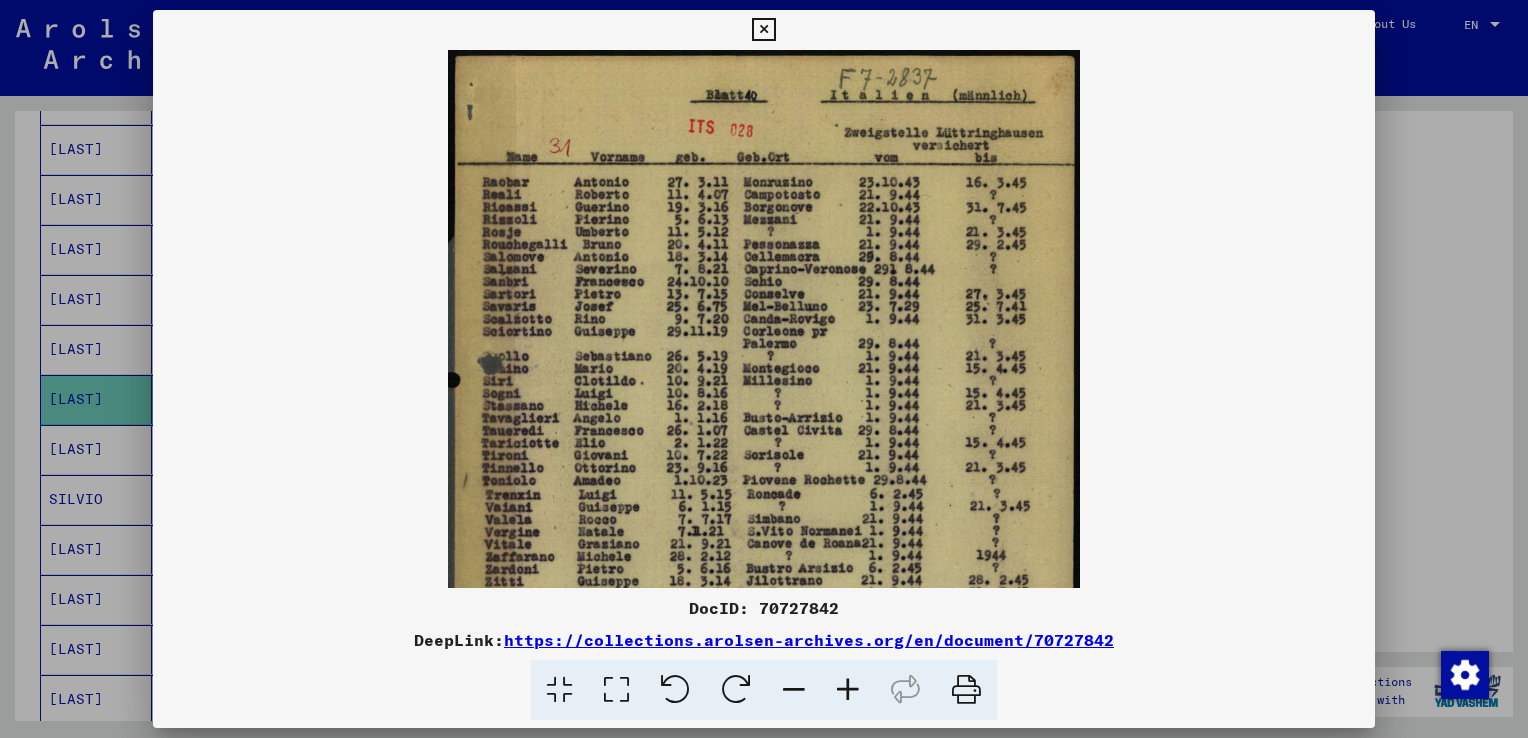 click at bounding box center [848, 690] 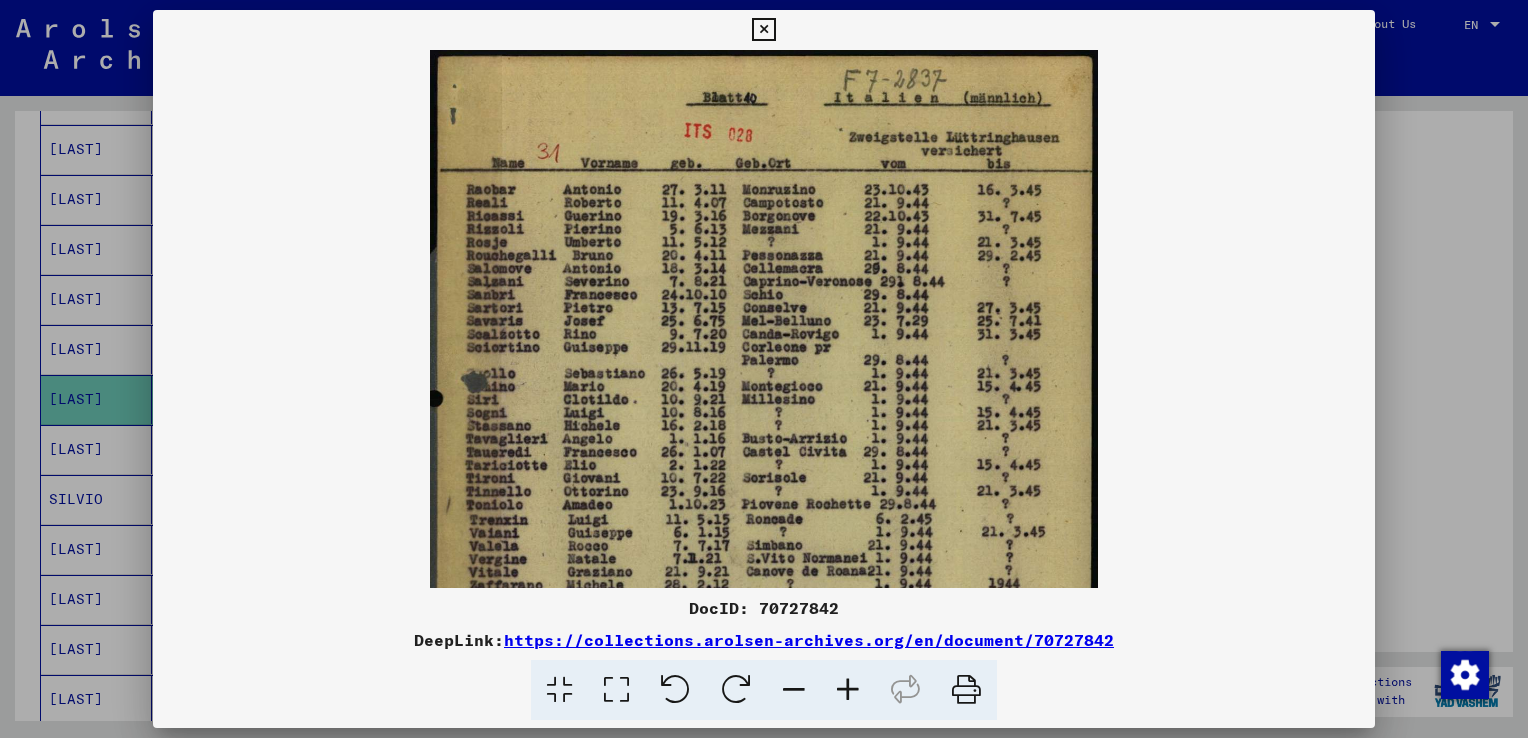 click at bounding box center (848, 690) 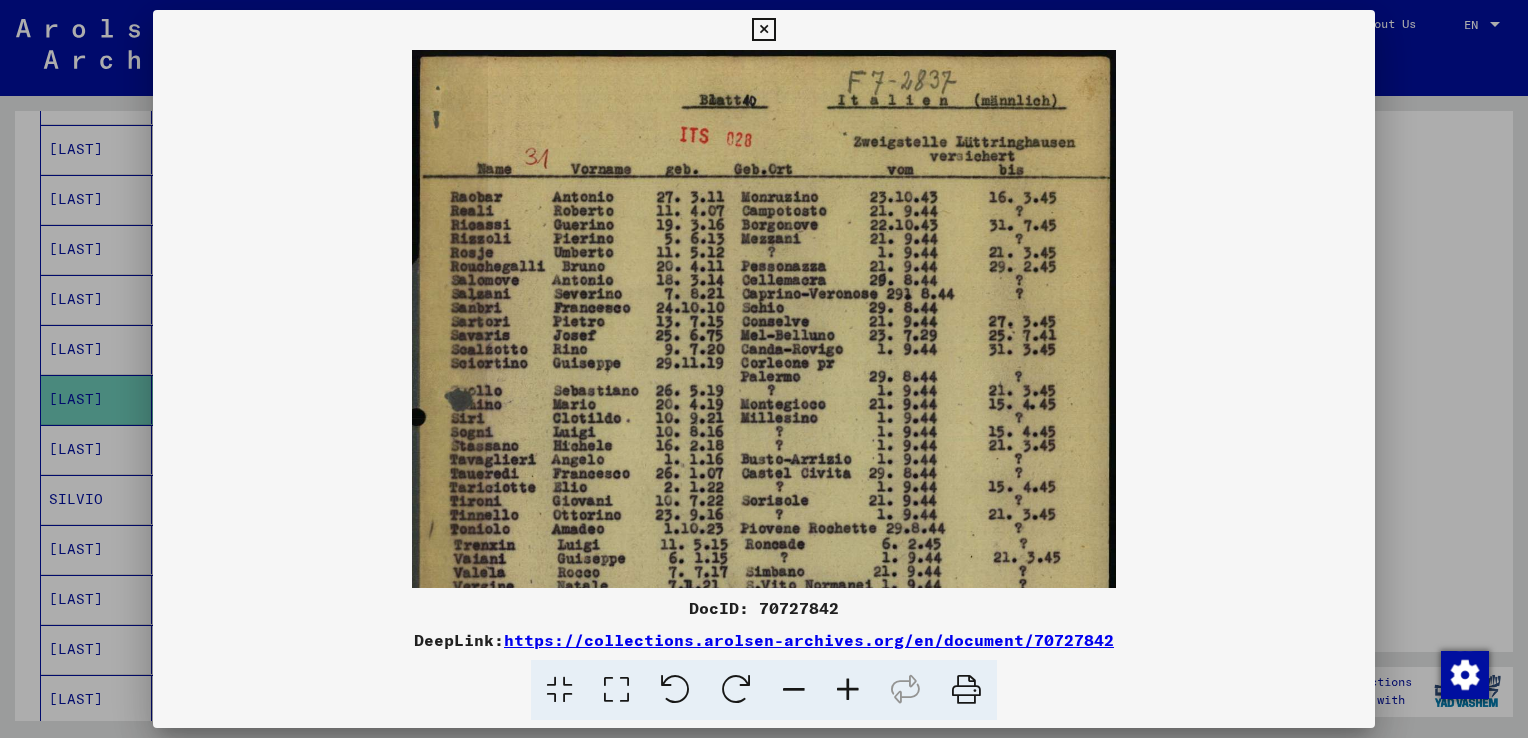 click at bounding box center [848, 690] 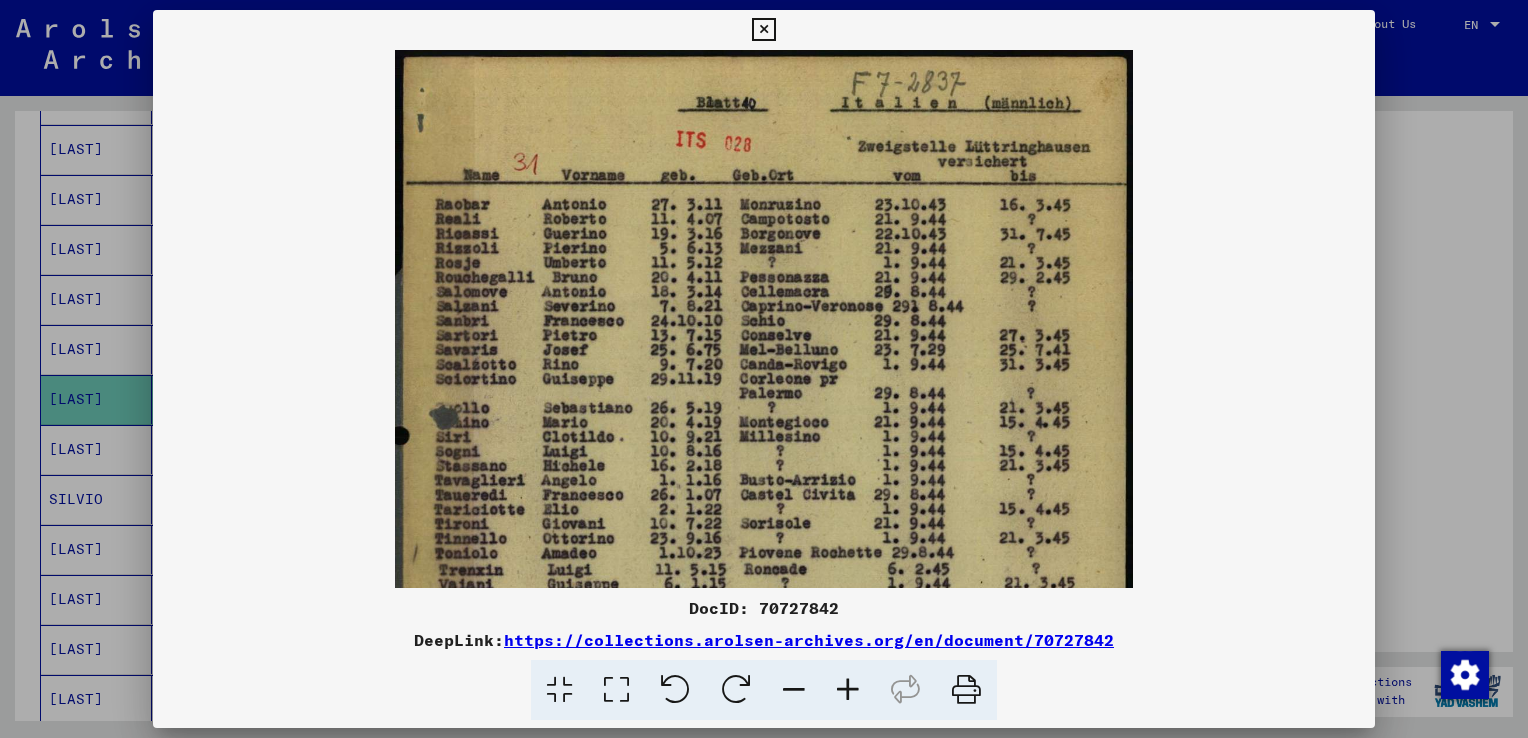 click at bounding box center [848, 690] 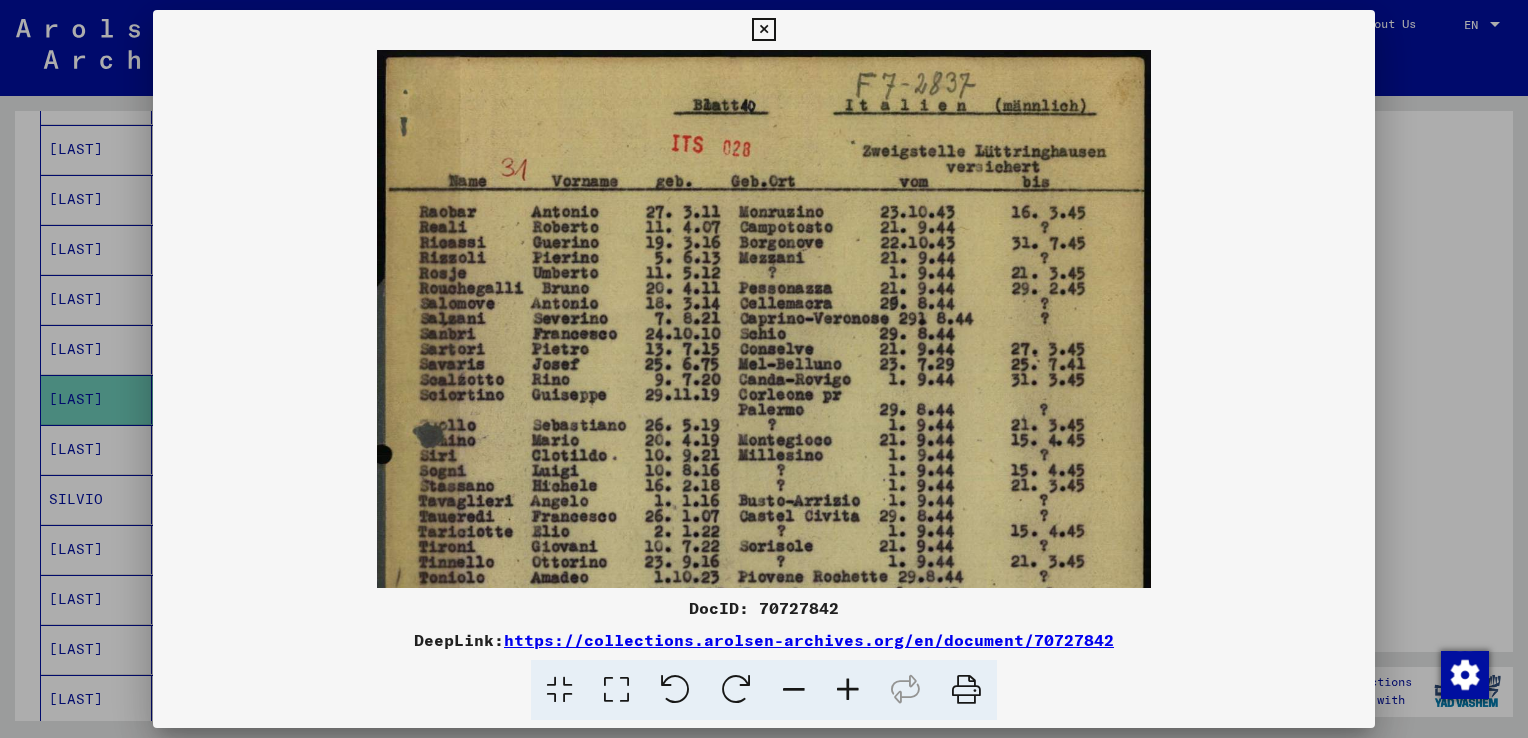 click at bounding box center [794, 690] 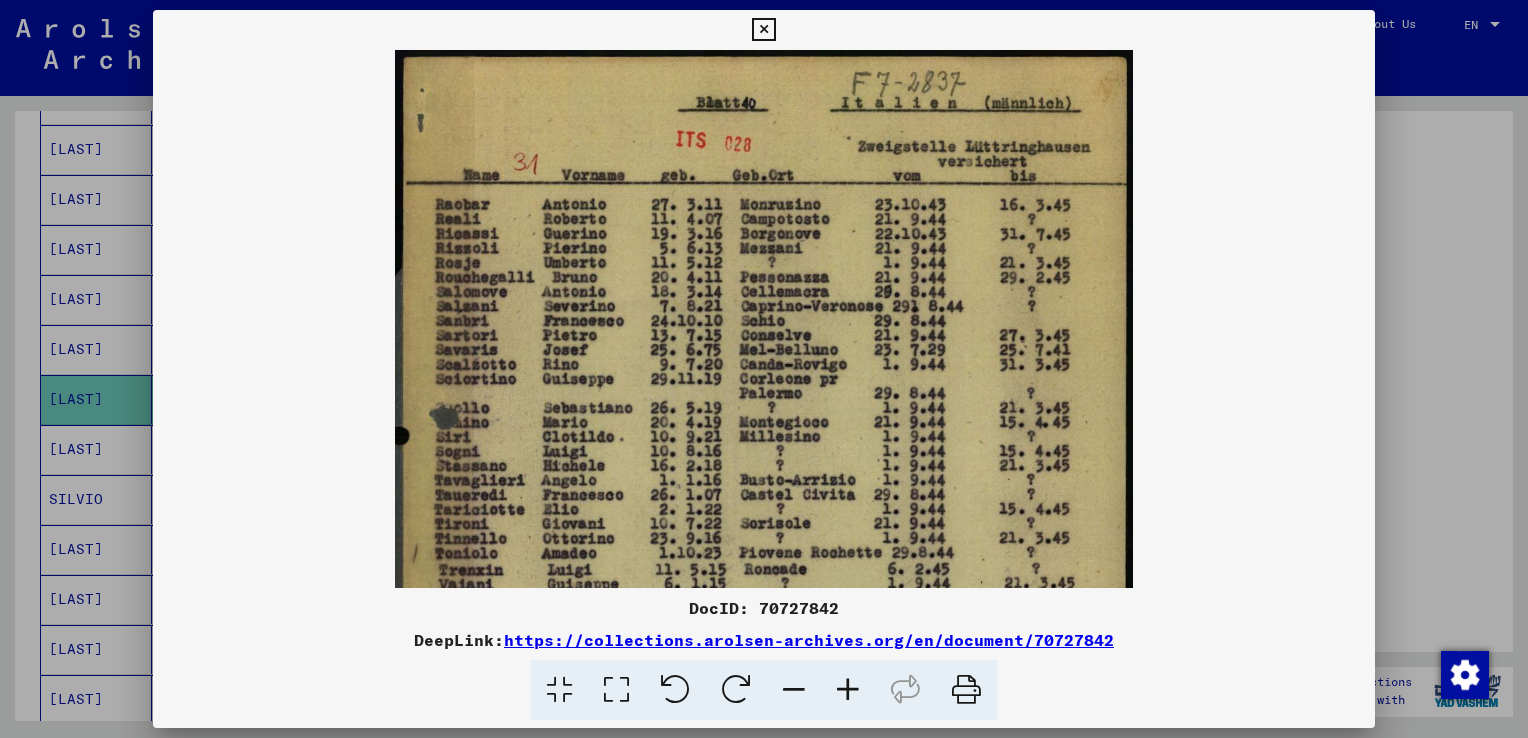 click at bounding box center [794, 690] 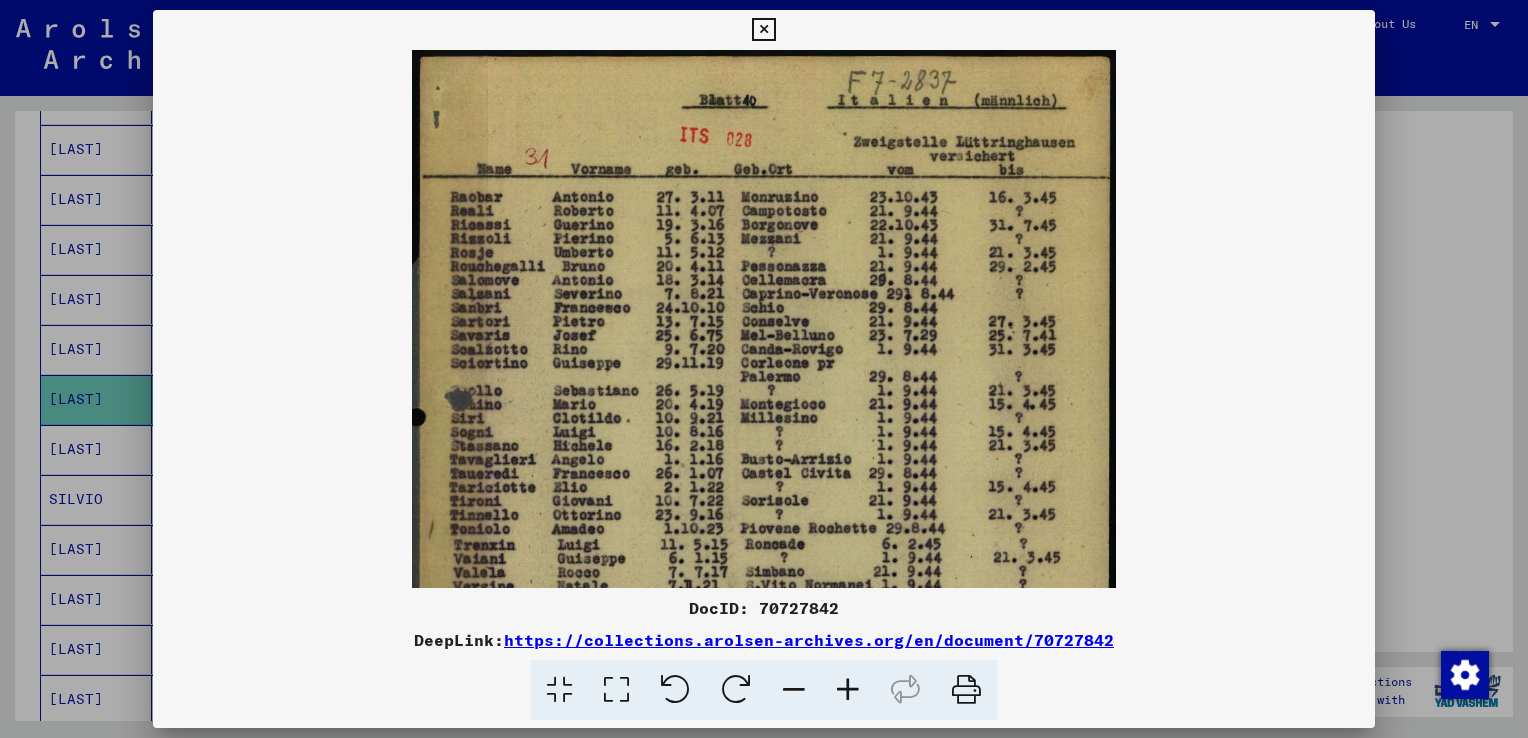 click at bounding box center (794, 690) 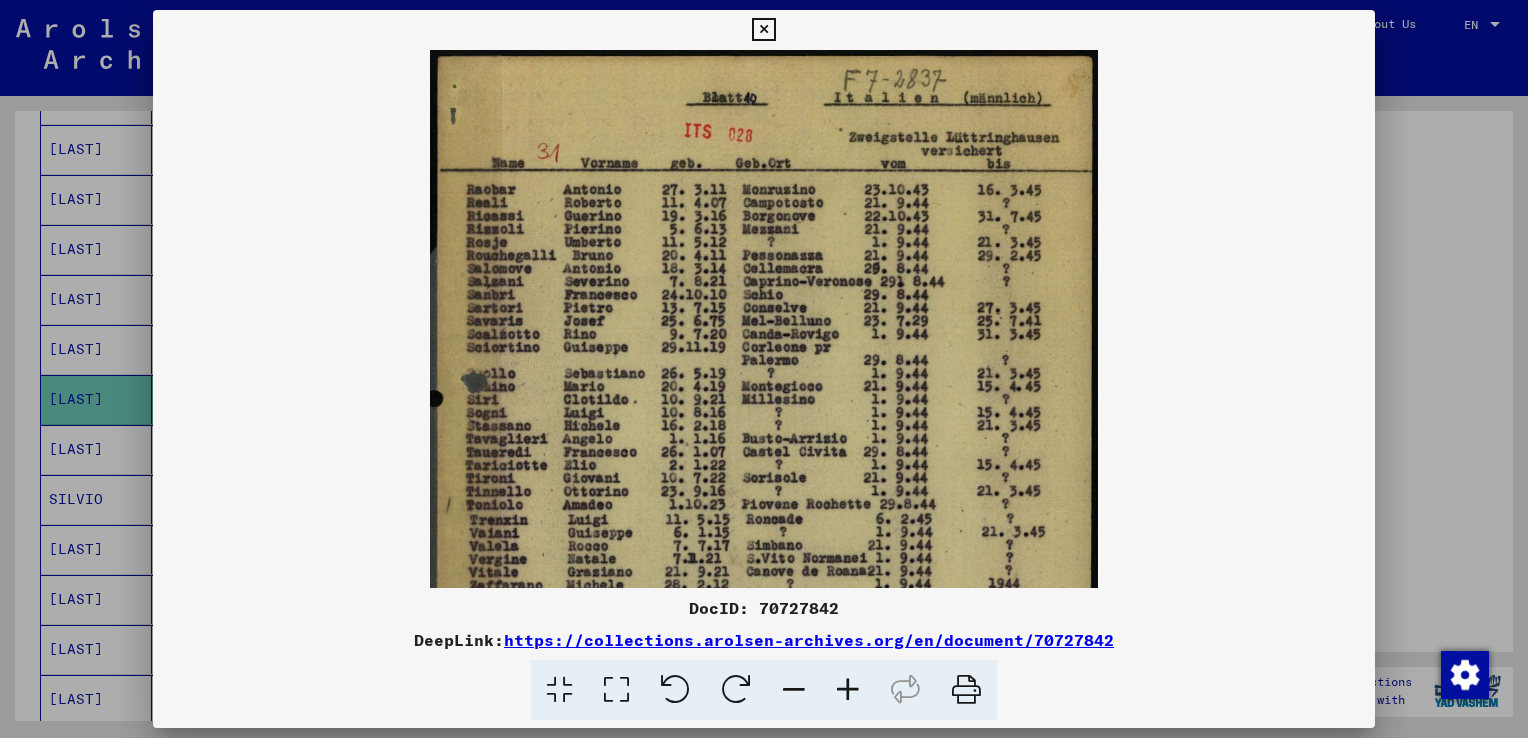 click at bounding box center [763, 30] 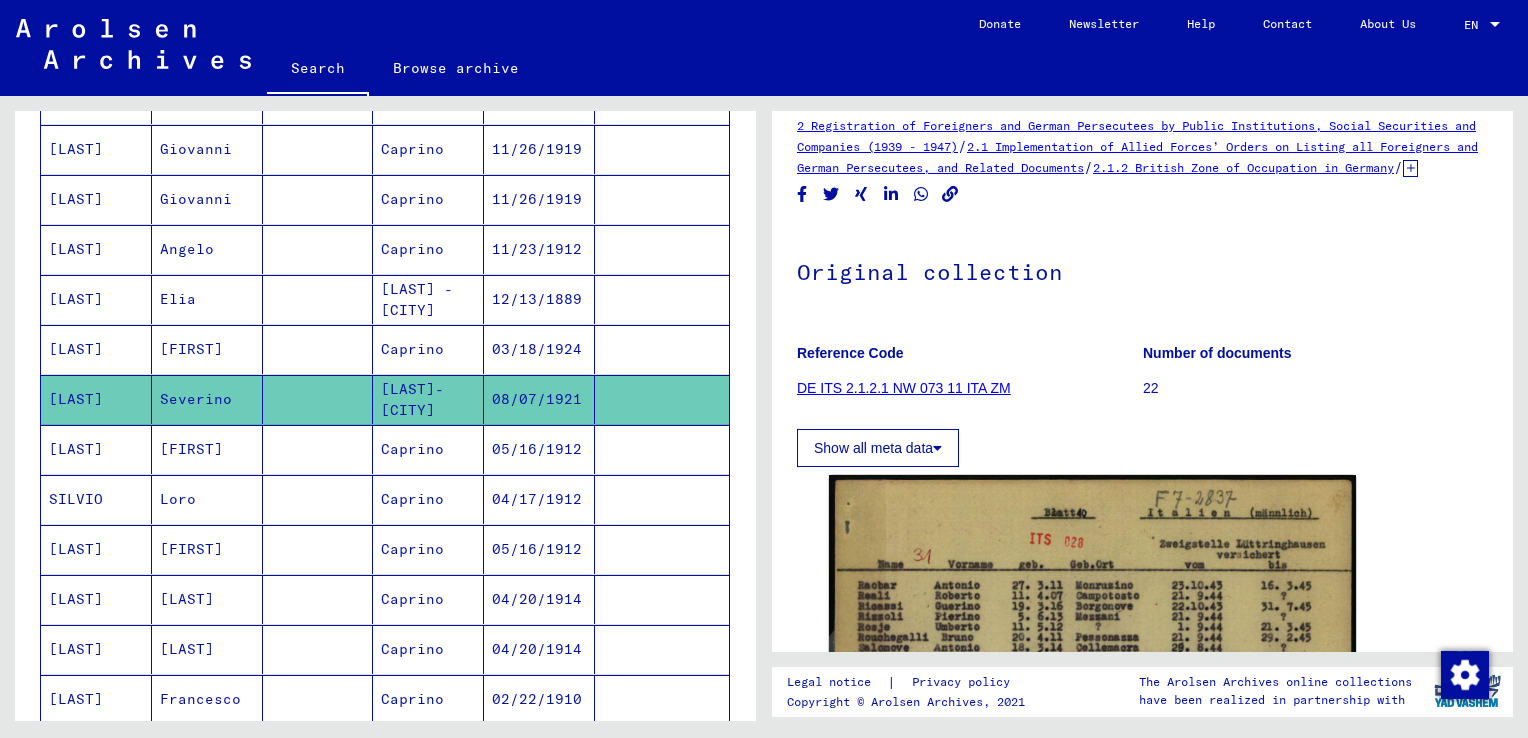 scroll, scrollTop: 0, scrollLeft: 0, axis: both 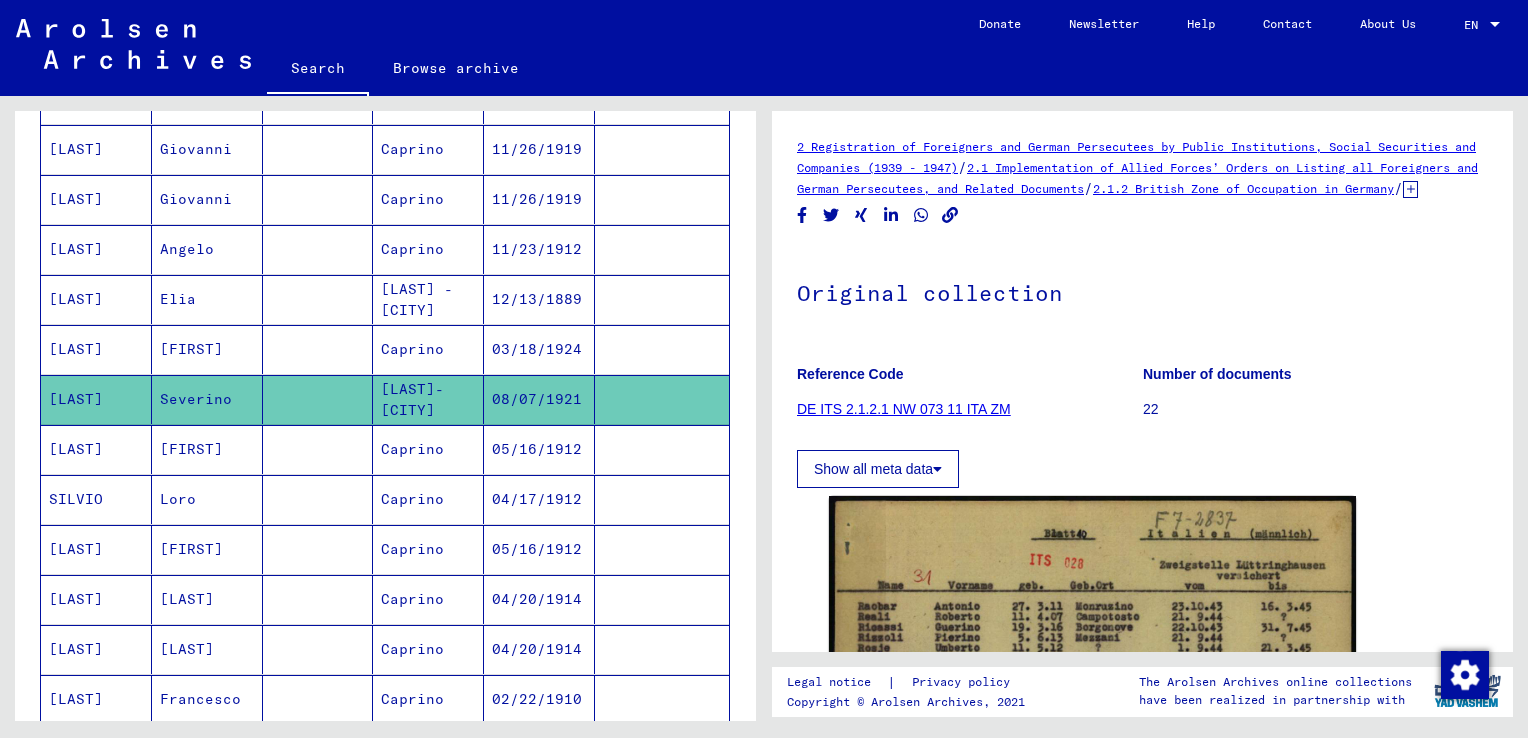 click on "2 Registration of Foreigners and German Persecutees by Public Institutions, Social Securities and Companies (1939 - 1947)   /   2.1 Implementation of Allied Forces’ Orders on Listing all Foreigners and German Persecutees, and Related Documents   /   2.1.2 British Zone of Occupation in Germany   /   2.1.2.1 Lists of all persons of United Nations and other foreigners, German Jews and stateless persons; British Zone   /   2.1.2.1 NW Documentation from North Rhine-Westphalia   /   2.1.2.1 NW 073 Documents from the rural district [CITY] (SK)   /   2.1.2.1 NW 073 11 Information on foreigners extracted from files of social securities and employment agencies of the district [CITY] (SK)   /   2.1.2.1 NW 073 11 ITA Nationality/origin of person listed : Italian   /  Original collection Reference Code DE ITS 2.1.2.1 NW 073 11 ITA ZM Number of documents 22 Show all meta data  DocID: 70727842 See comments created before January 2022" 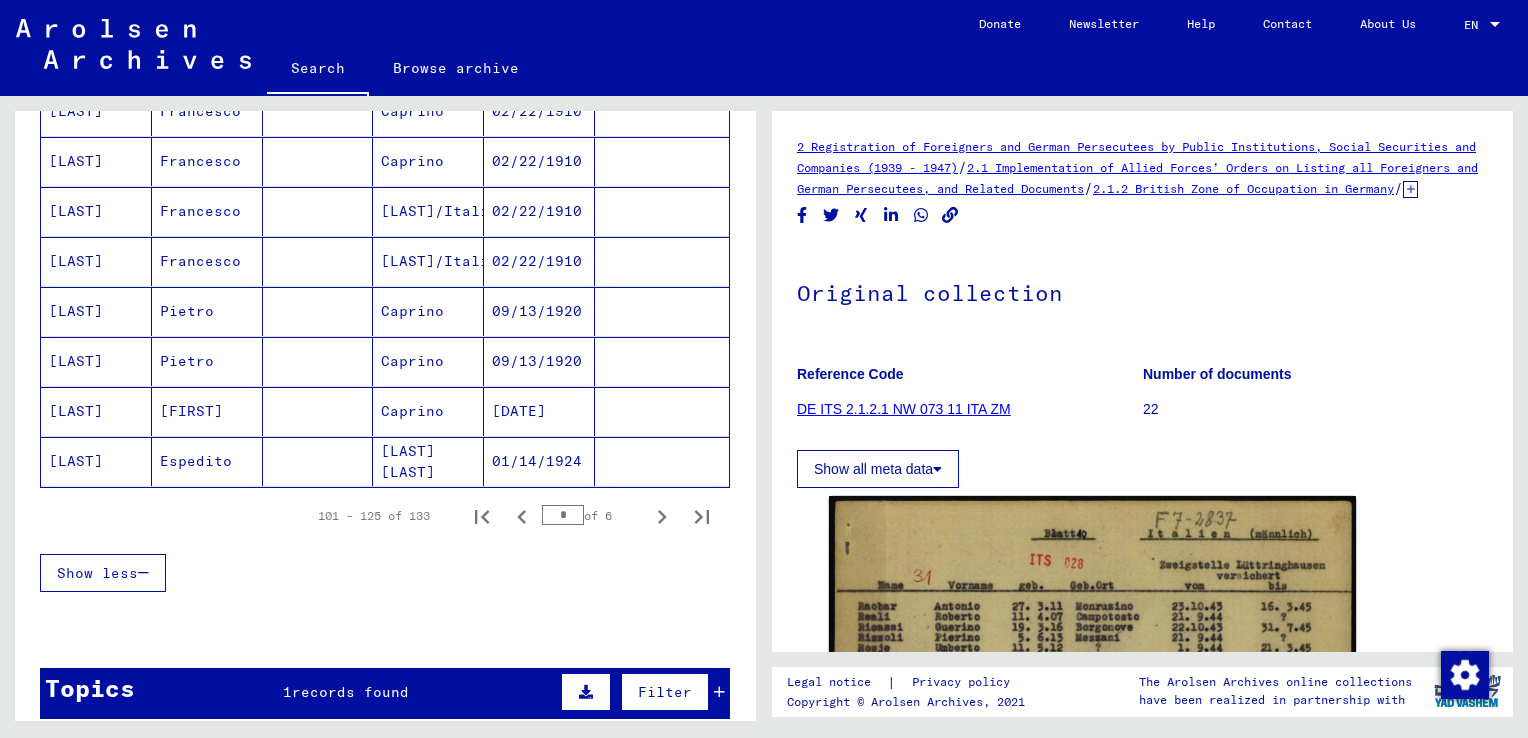 scroll, scrollTop: 1180, scrollLeft: 0, axis: vertical 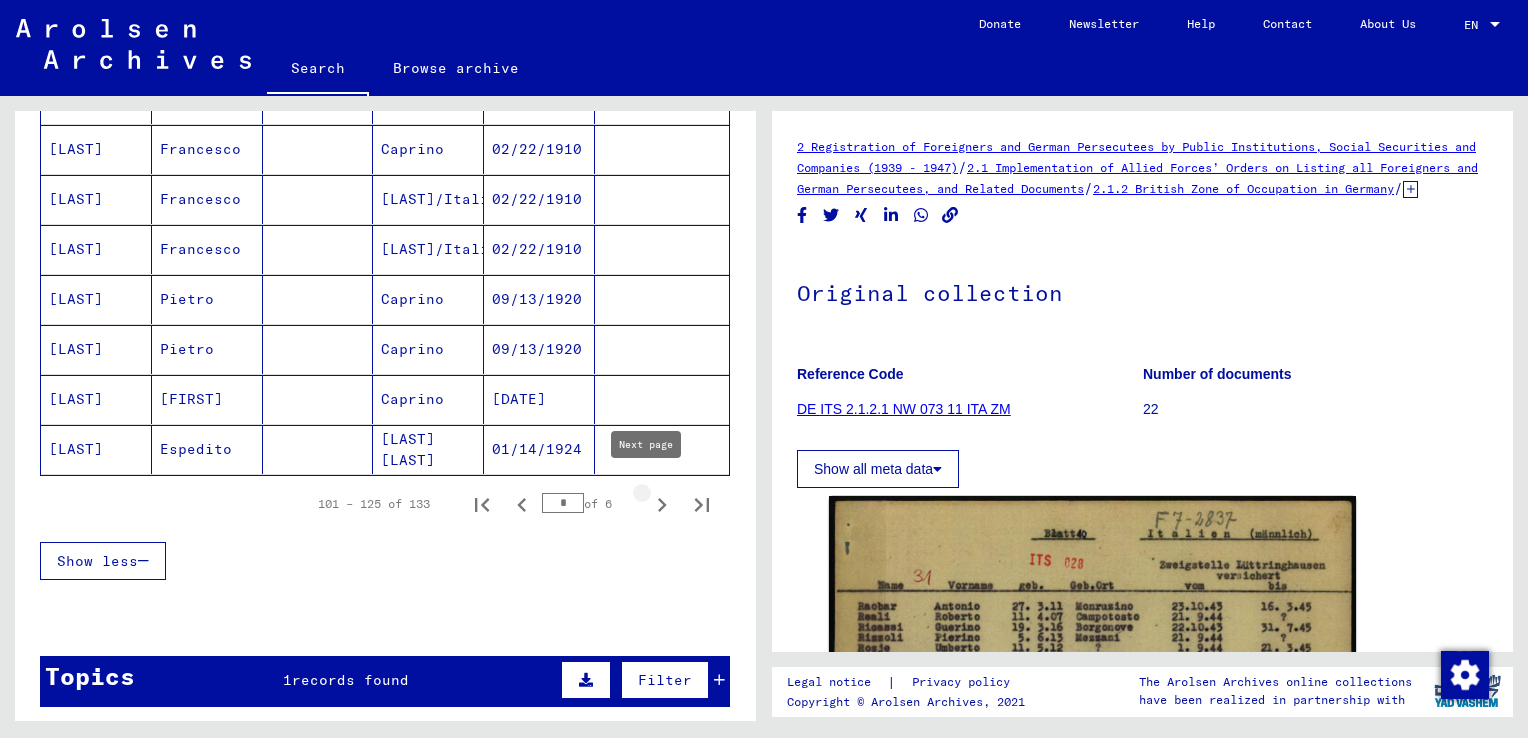 click 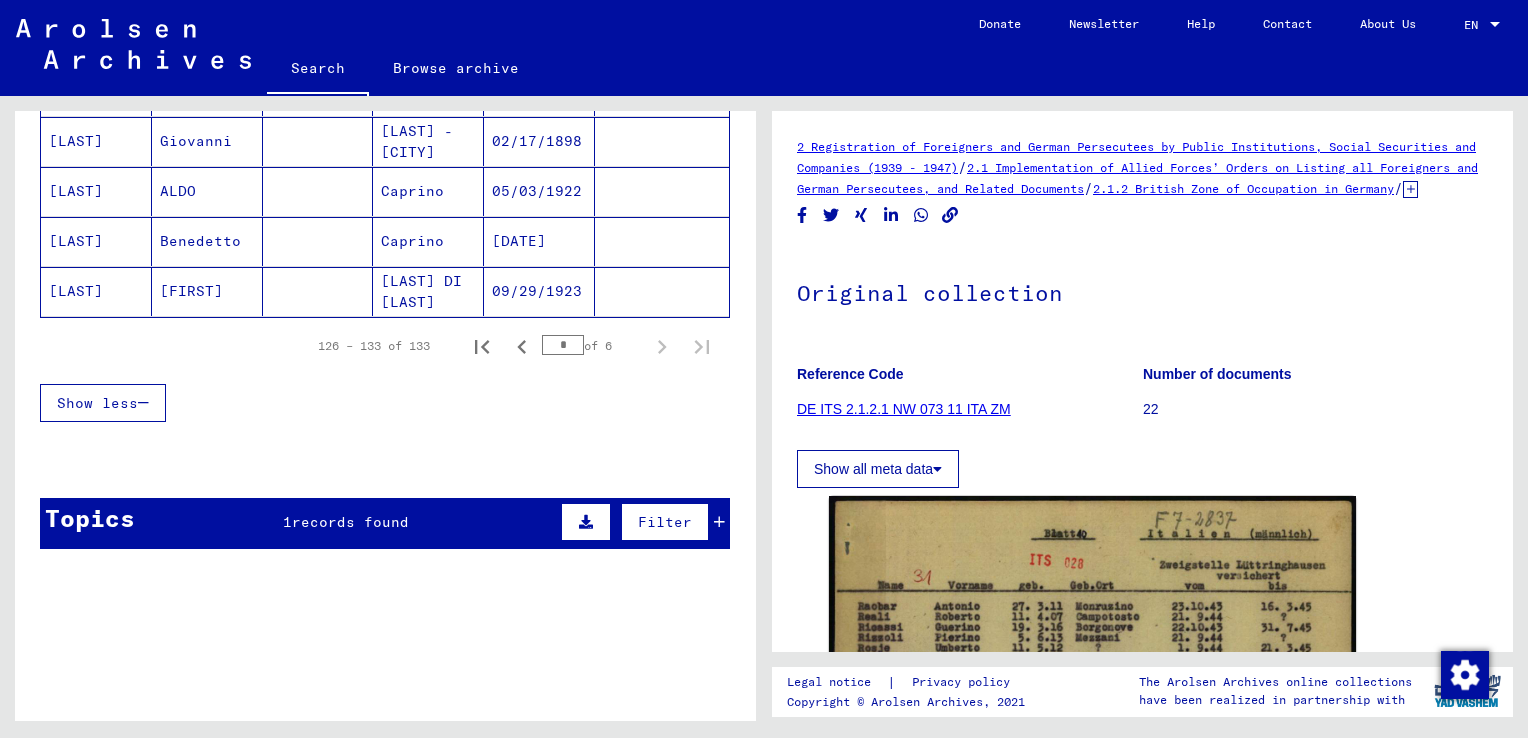 scroll, scrollTop: 479, scrollLeft: 0, axis: vertical 